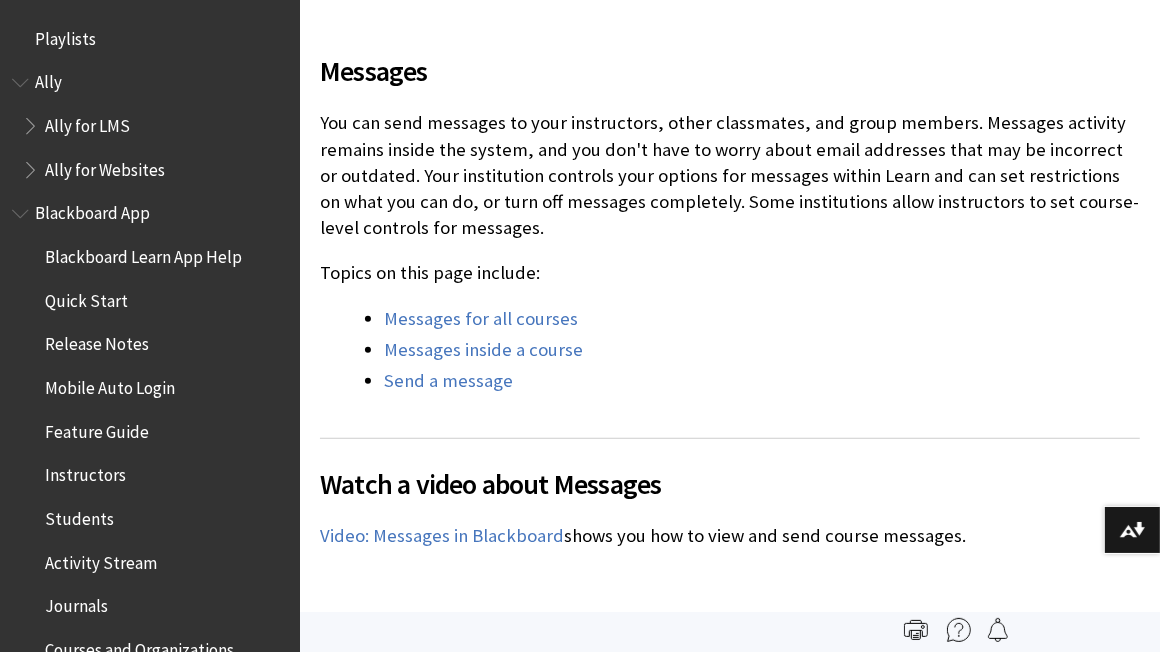 scroll, scrollTop: 613, scrollLeft: 0, axis: vertical 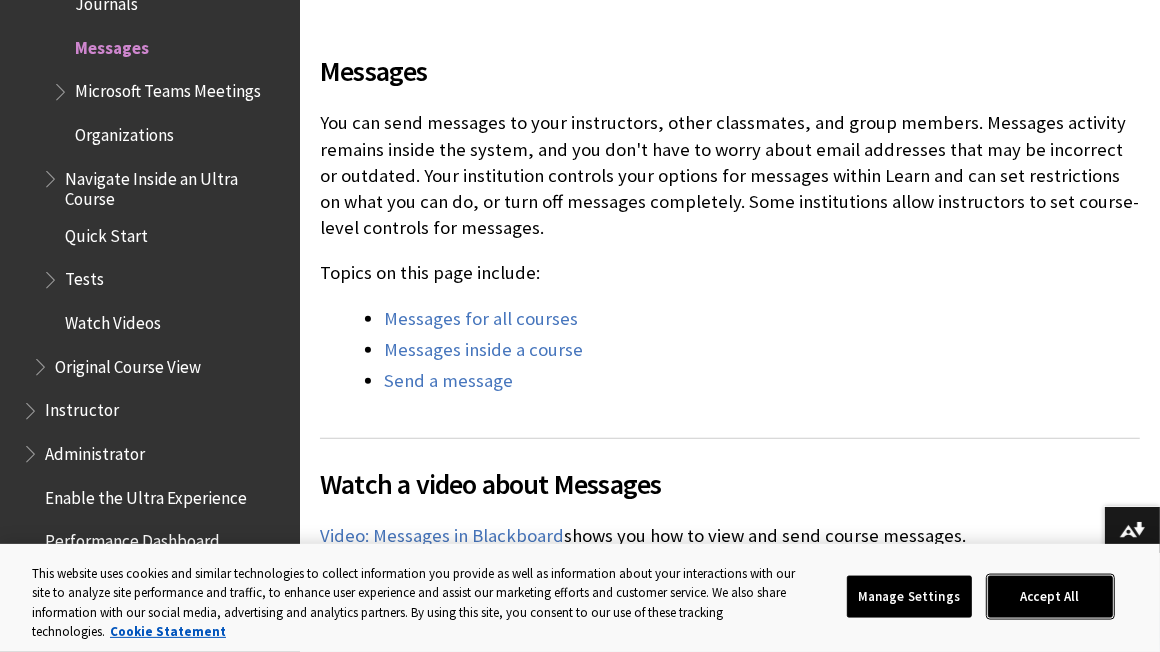 click on "Accept All" at bounding box center [1050, 597] 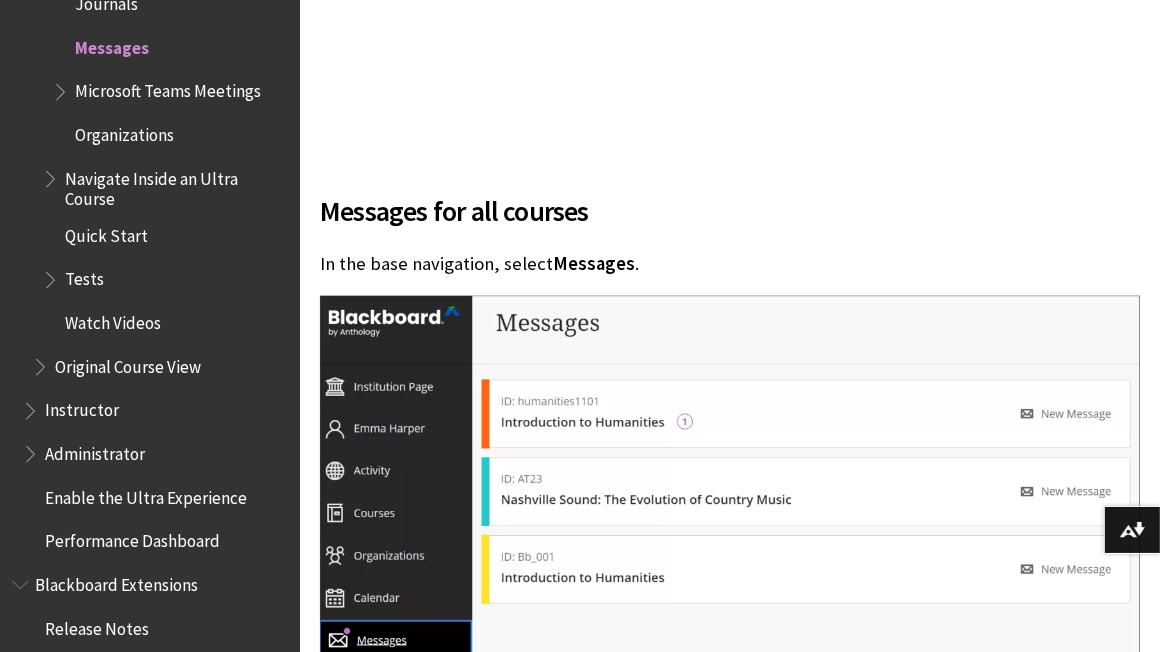 scroll, scrollTop: 1508, scrollLeft: 0, axis: vertical 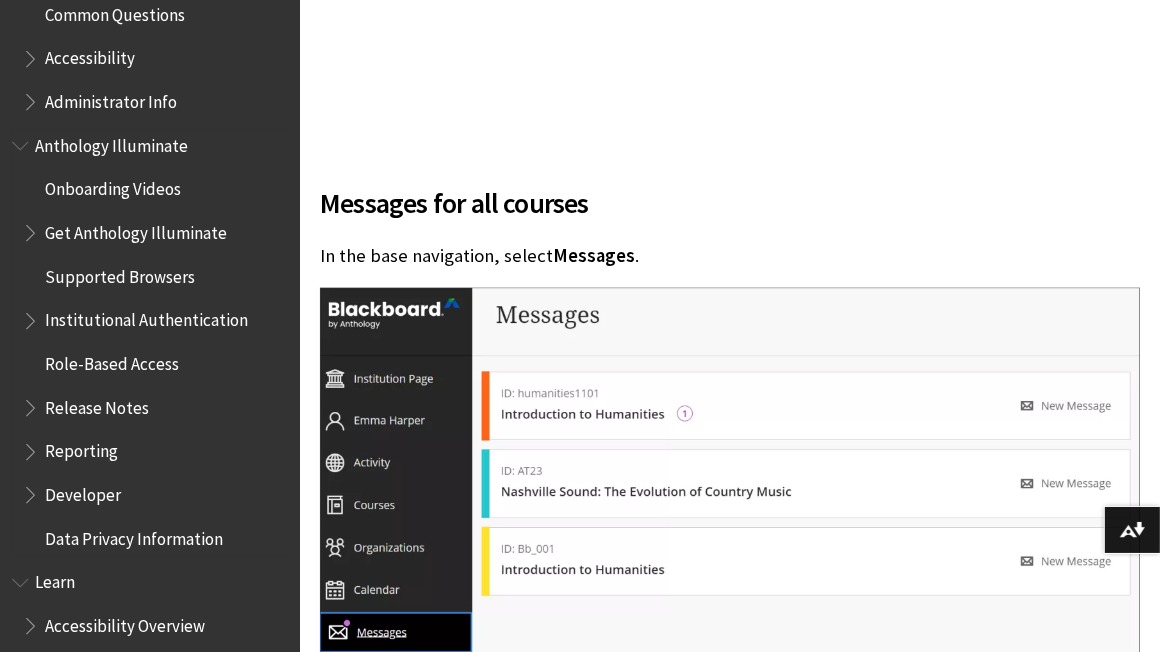 click on "Supported Browsers" at bounding box center (120, 273) 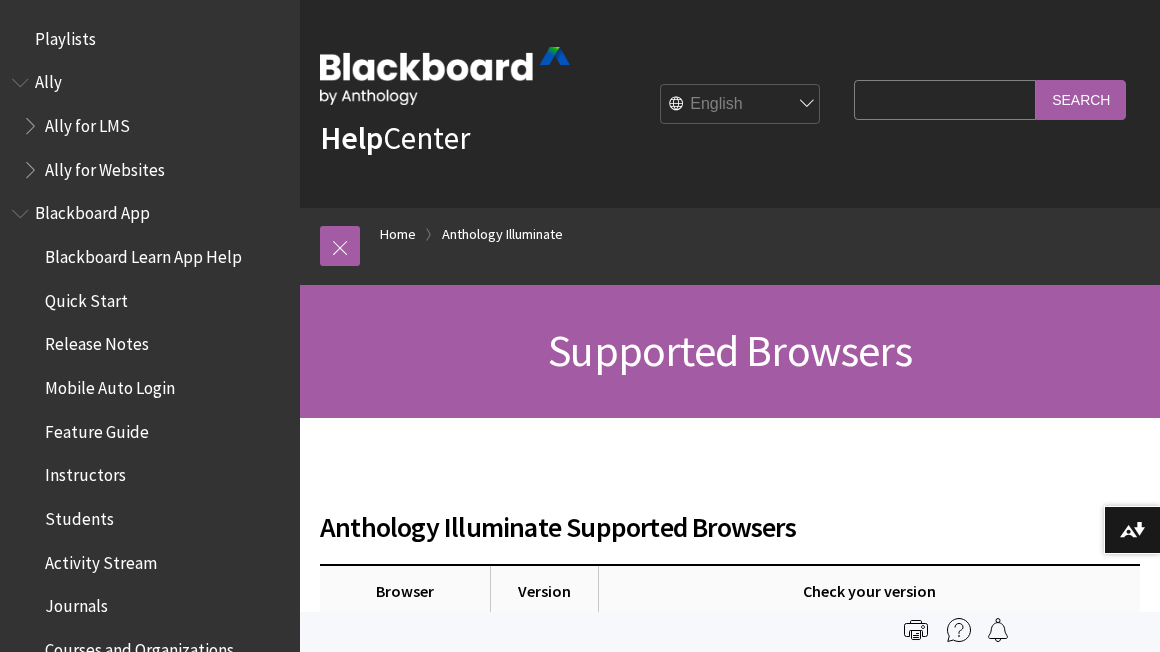 scroll, scrollTop: 0, scrollLeft: 0, axis: both 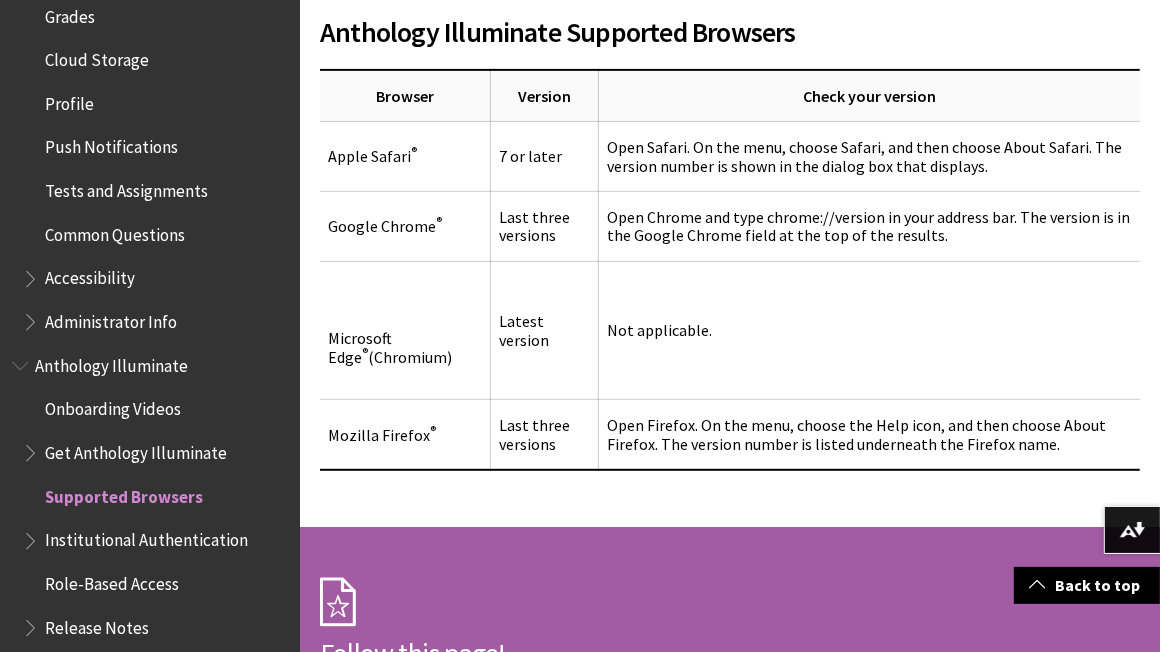 click on "Tests and Assignments" at bounding box center (126, 187) 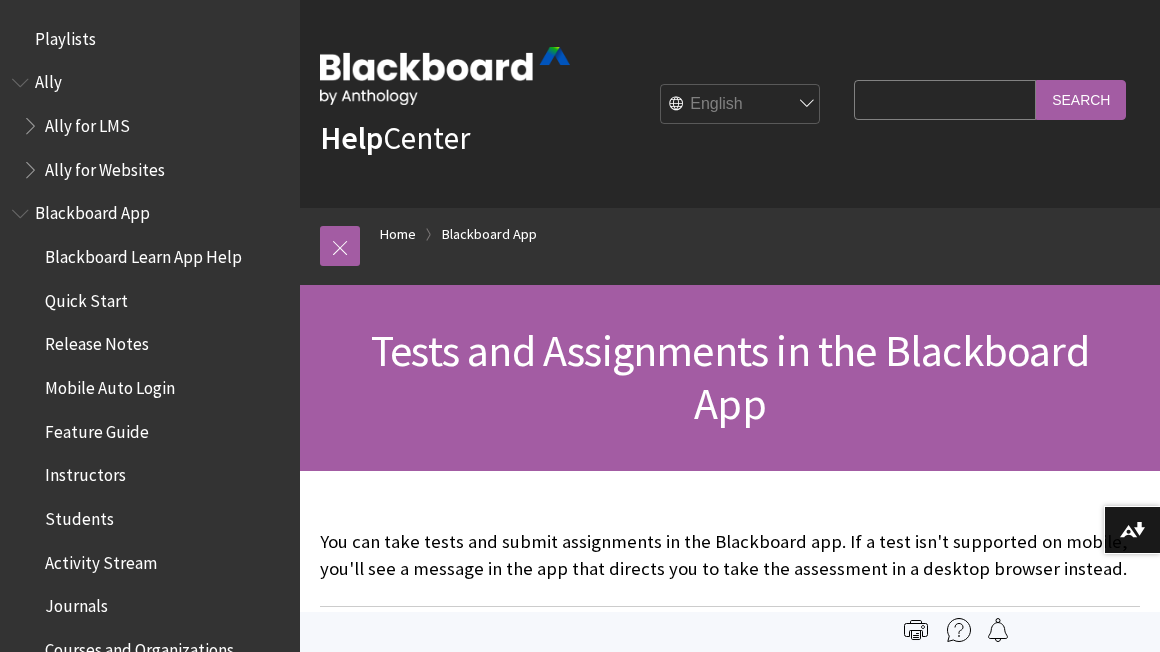 scroll, scrollTop: 0, scrollLeft: 0, axis: both 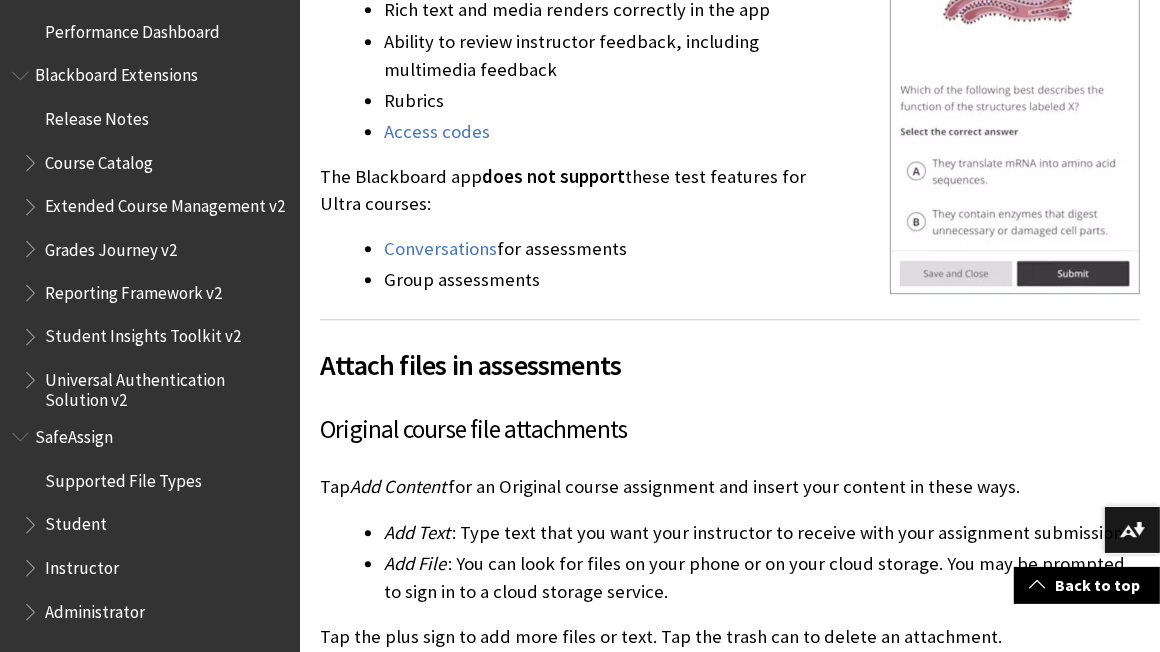 click on "Administrator" at bounding box center [155, 613] 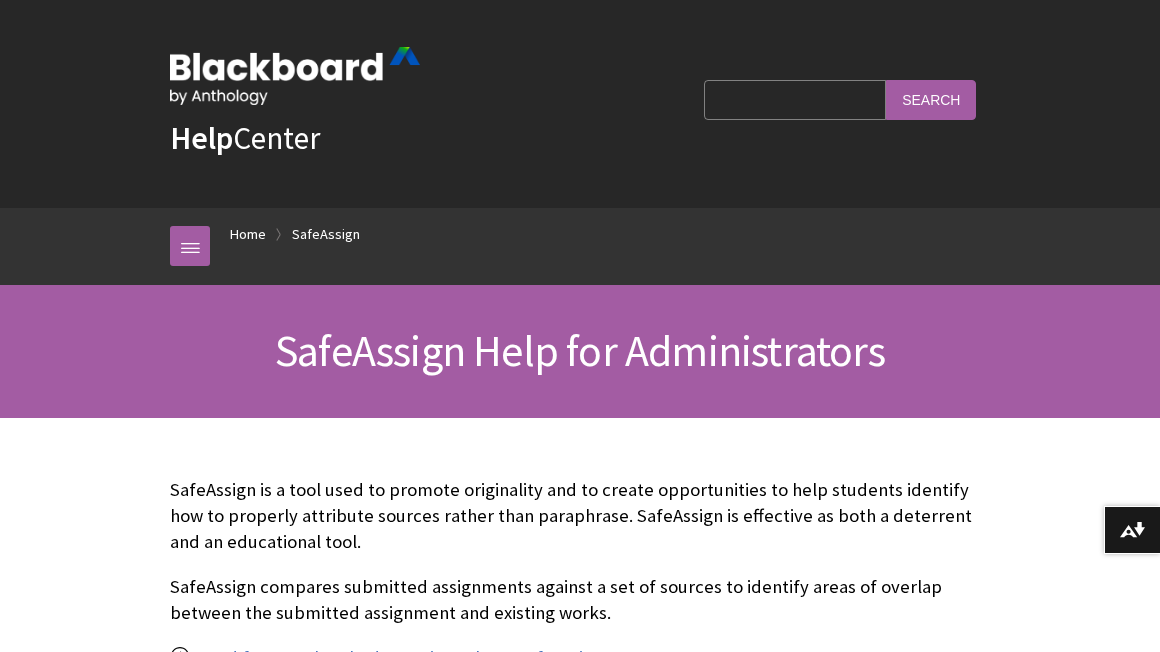 scroll, scrollTop: 0, scrollLeft: 0, axis: both 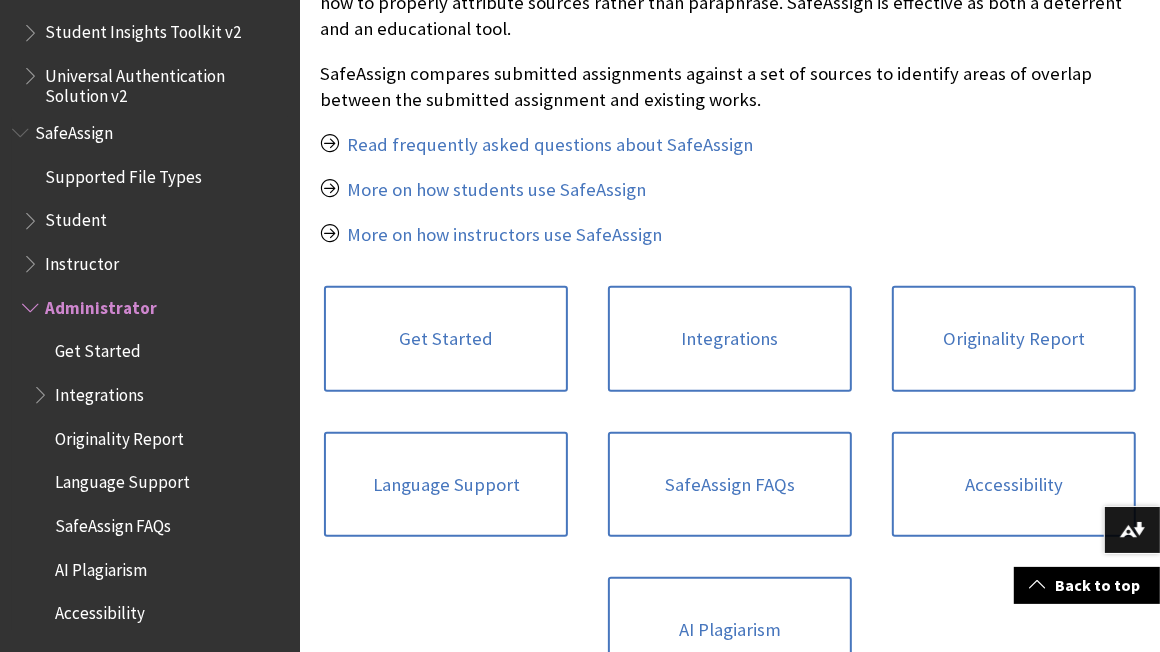 click on "Student" at bounding box center [155, 221] 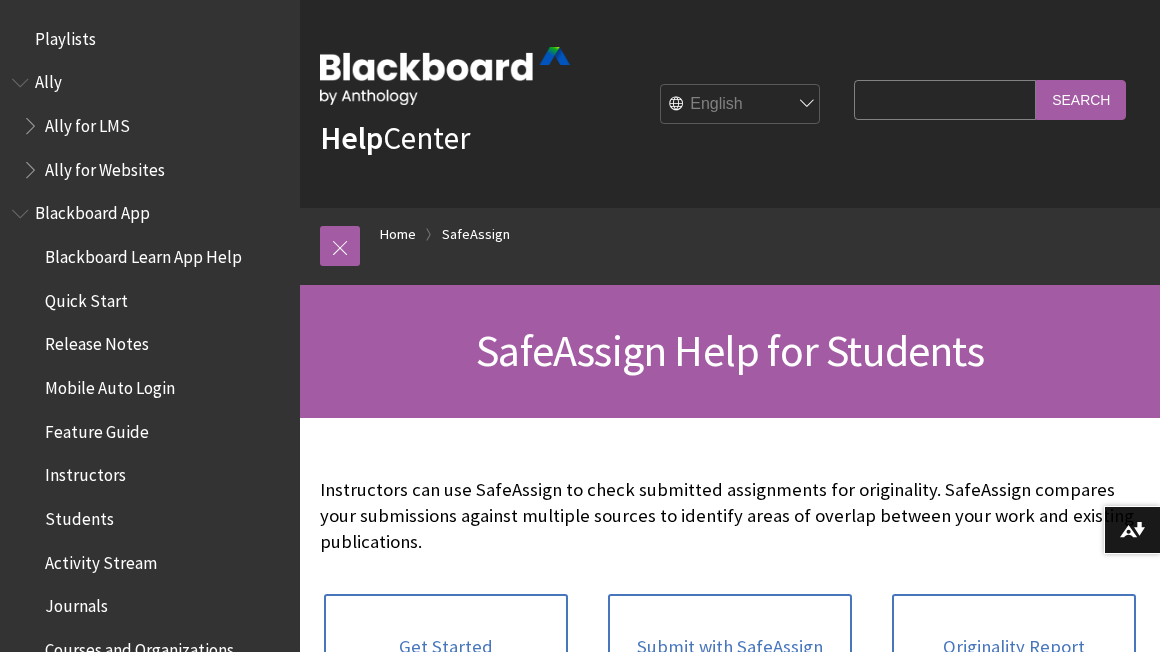 scroll, scrollTop: 0, scrollLeft: 0, axis: both 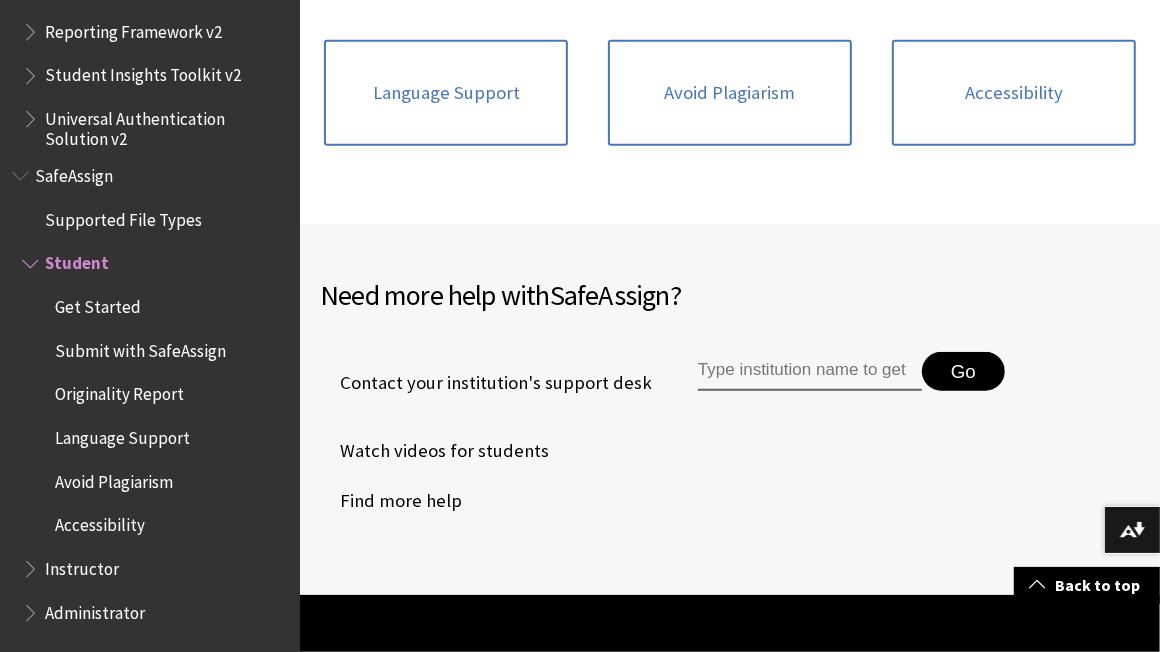 click on "Administrator" at bounding box center [95, 609] 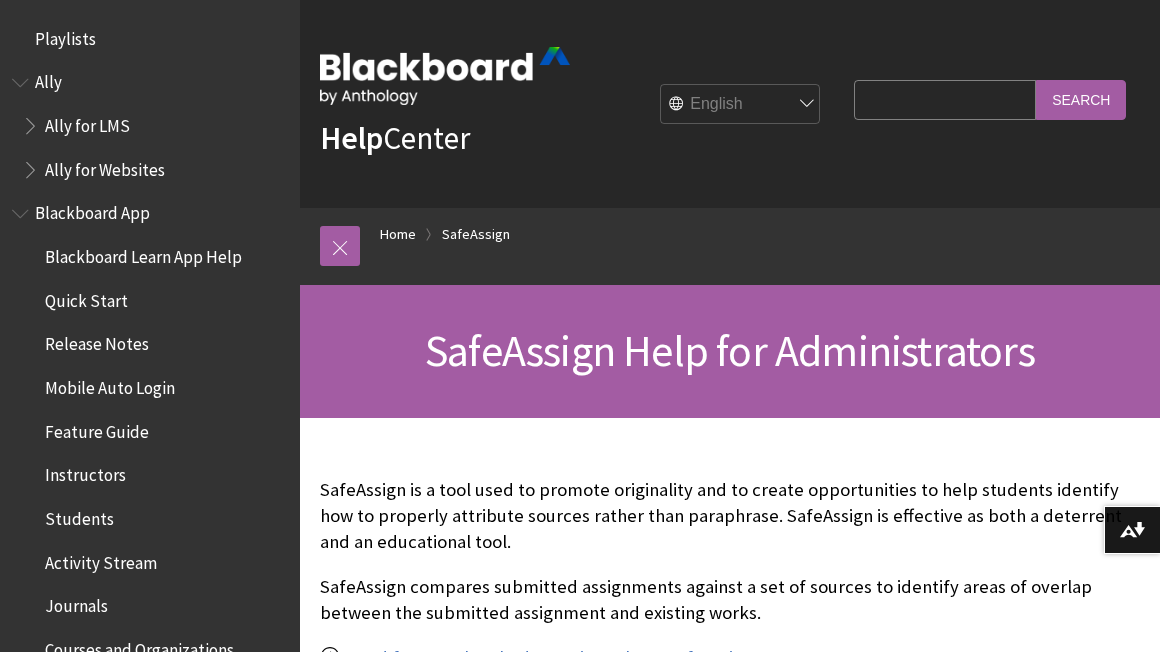 scroll, scrollTop: 0, scrollLeft: 0, axis: both 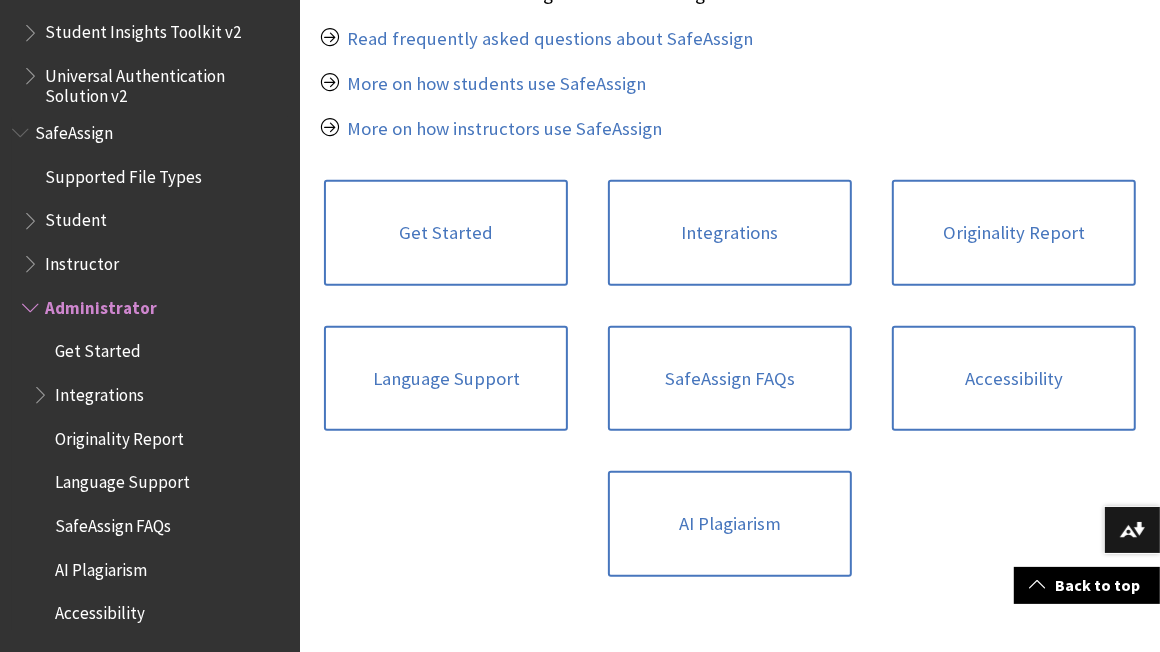 click on "Student" at bounding box center [155, 221] 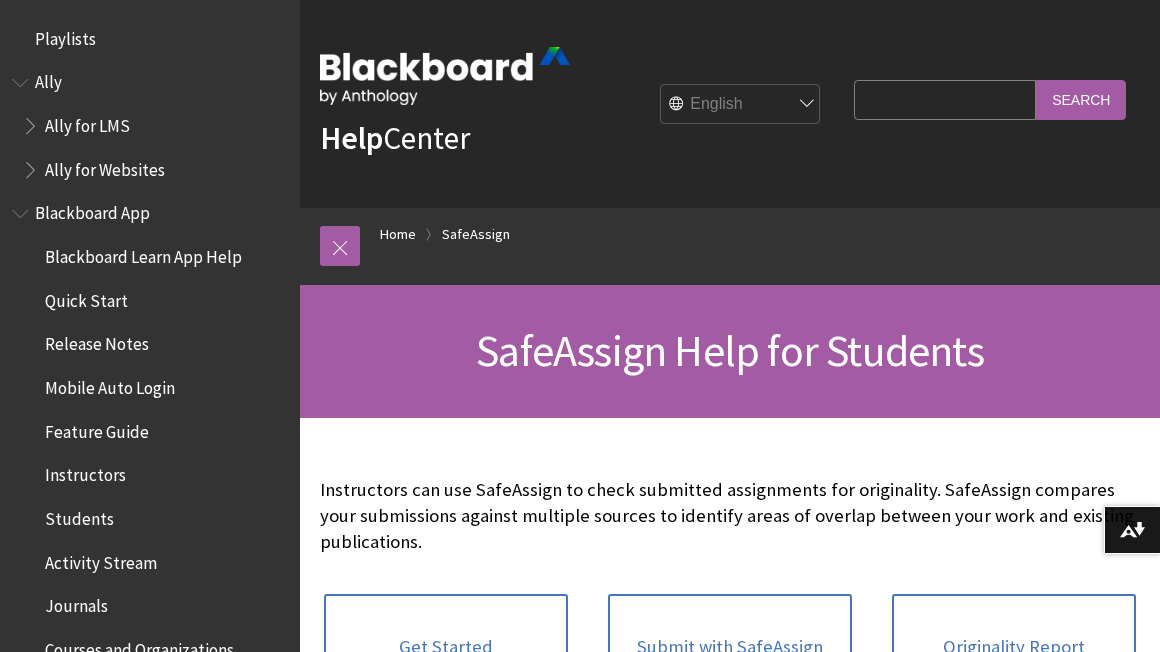 scroll, scrollTop: 0, scrollLeft: 0, axis: both 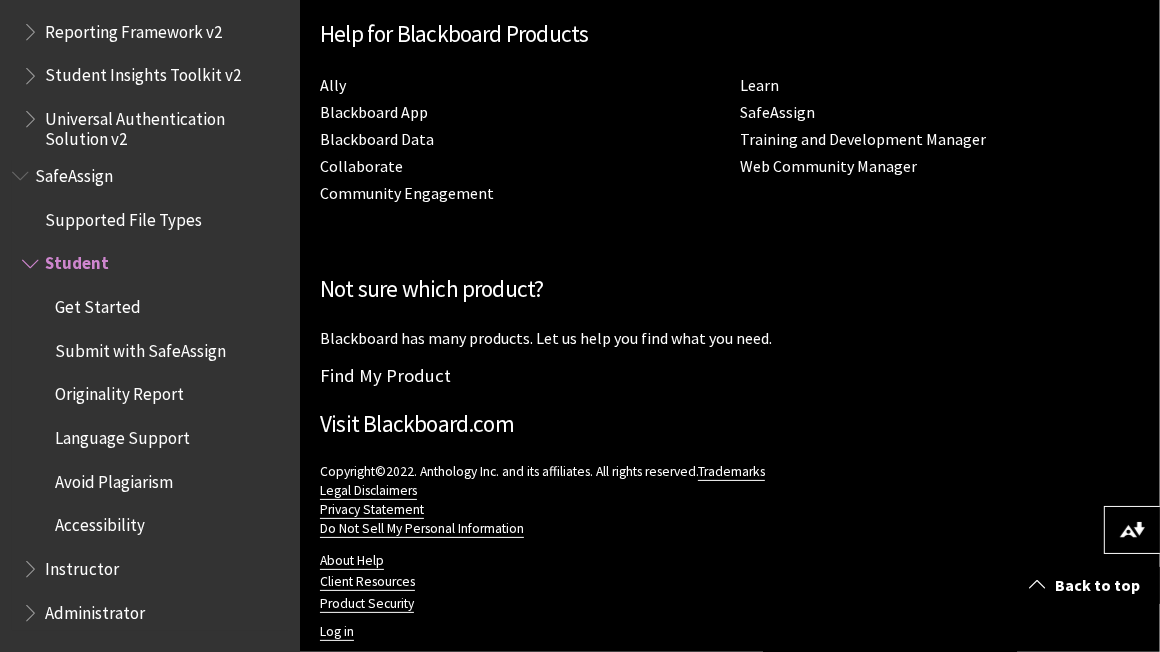 click on "Avoid Plagiarism" at bounding box center [114, 478] 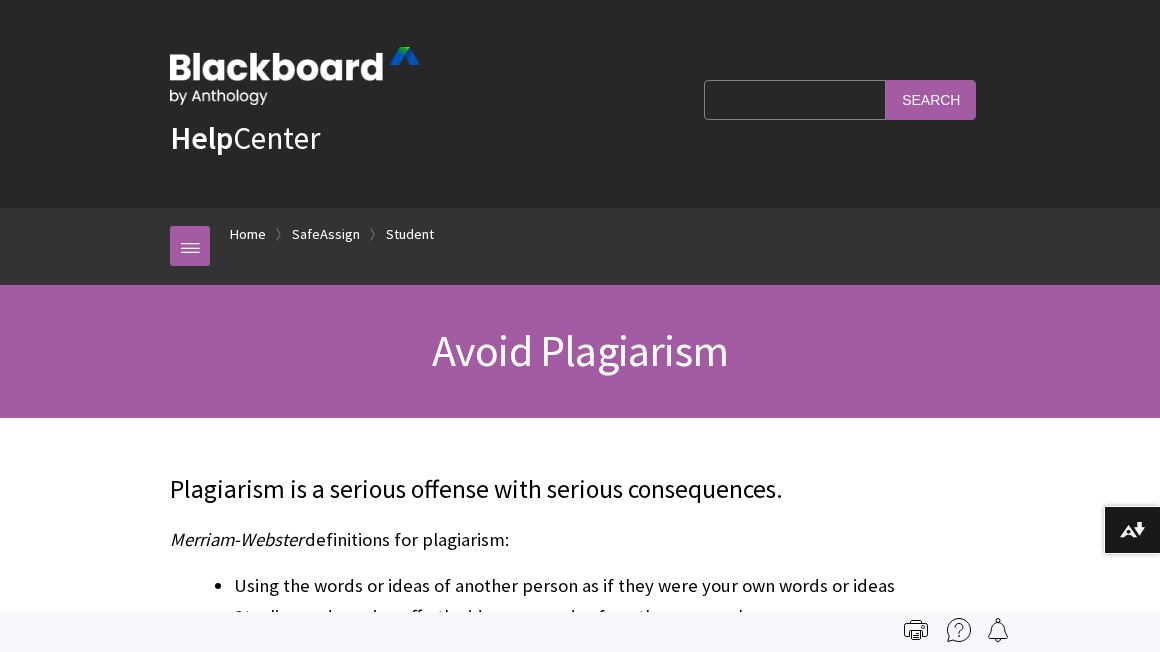 scroll, scrollTop: 0, scrollLeft: 0, axis: both 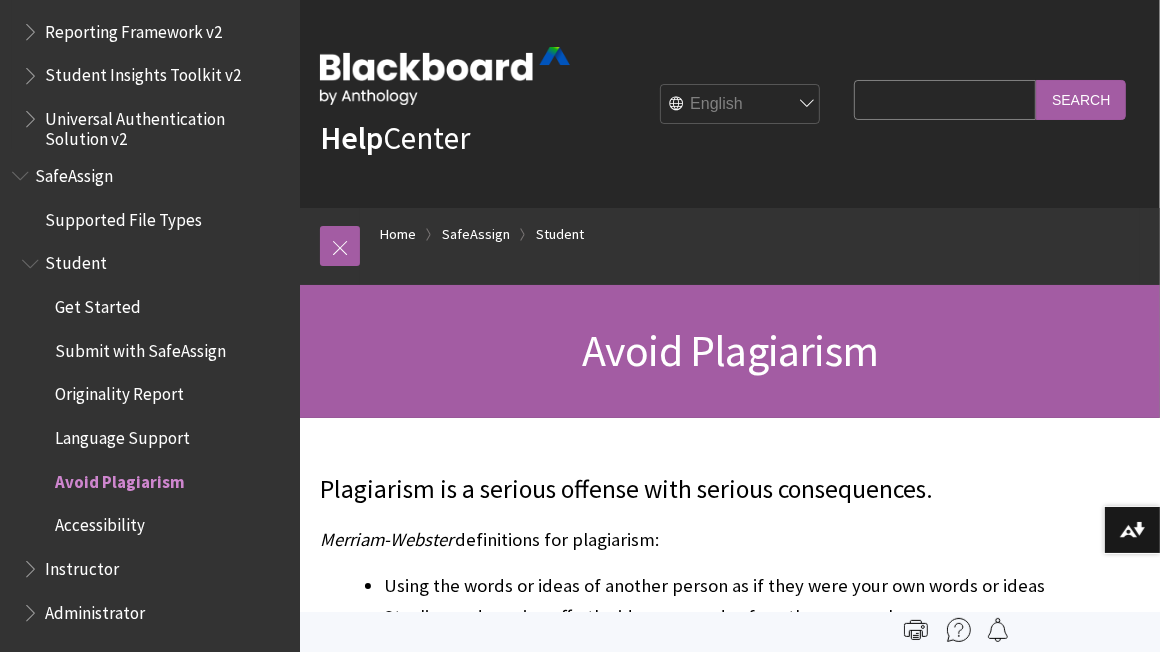 click on "Reporting Framework v2" at bounding box center [133, 28] 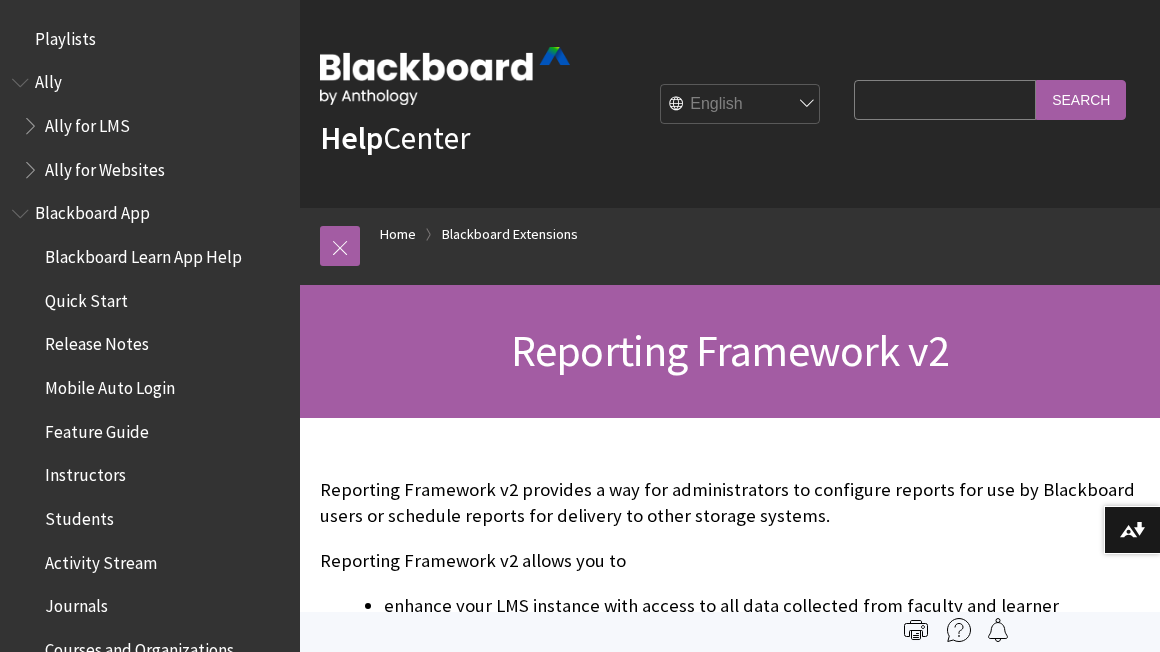 scroll, scrollTop: 0, scrollLeft: 0, axis: both 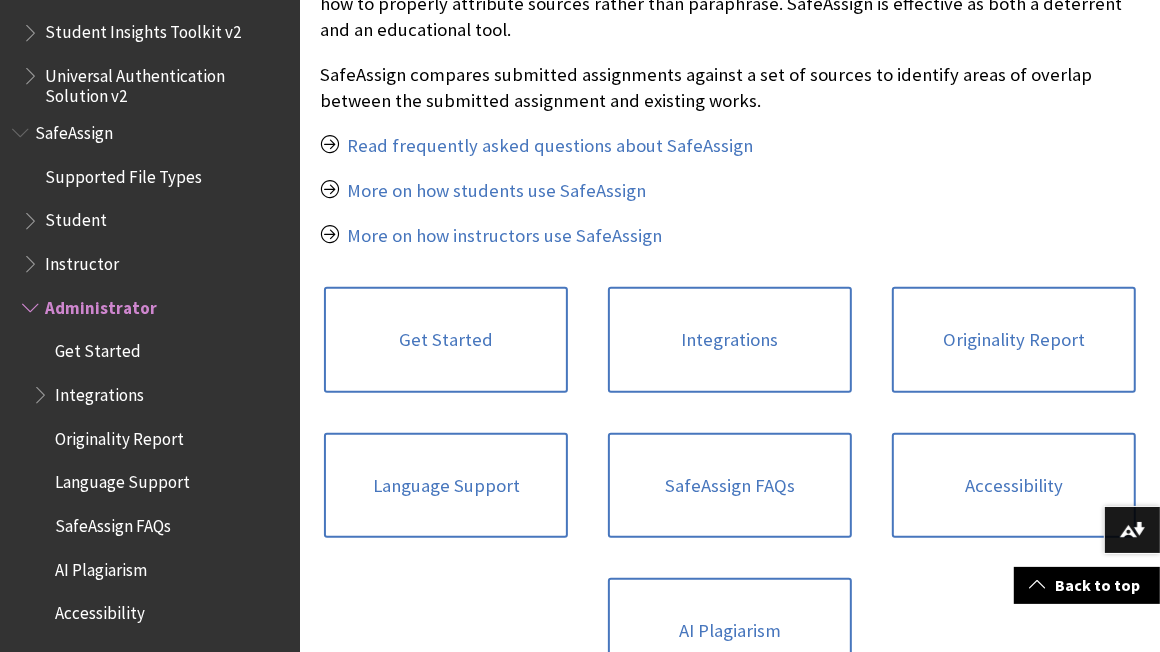 click on "SafeAssign compares submitted assignments against a set of sources to identify areas of overlap between the submitted assignment and existing works." at bounding box center (730, 88) 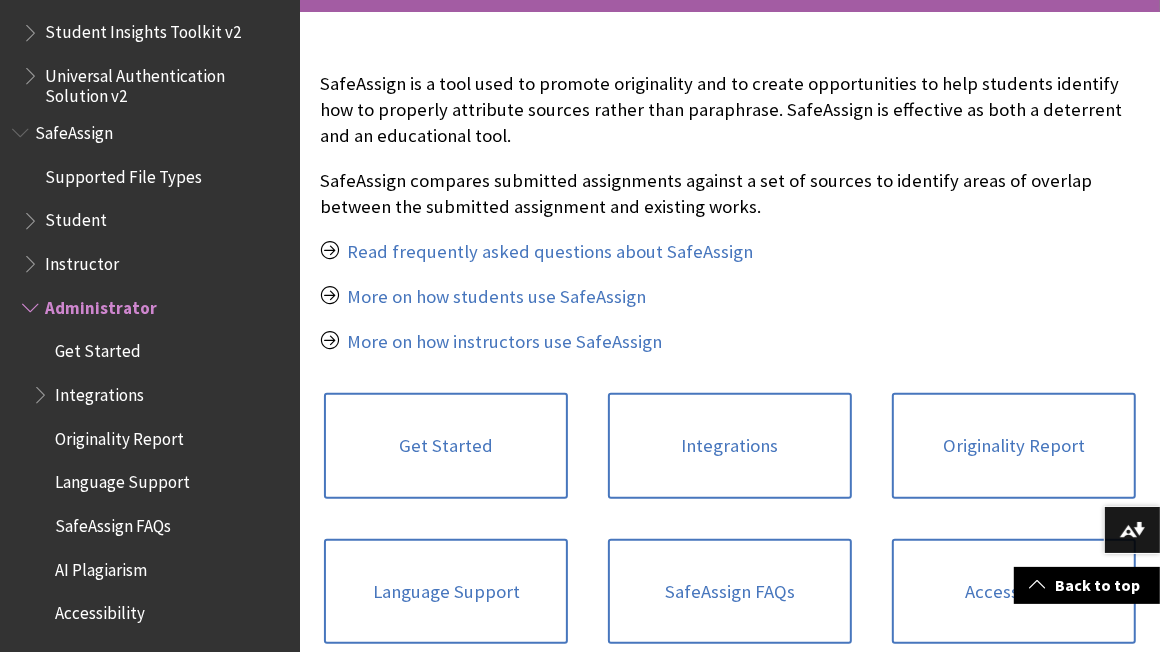 scroll, scrollTop: 0, scrollLeft: 0, axis: both 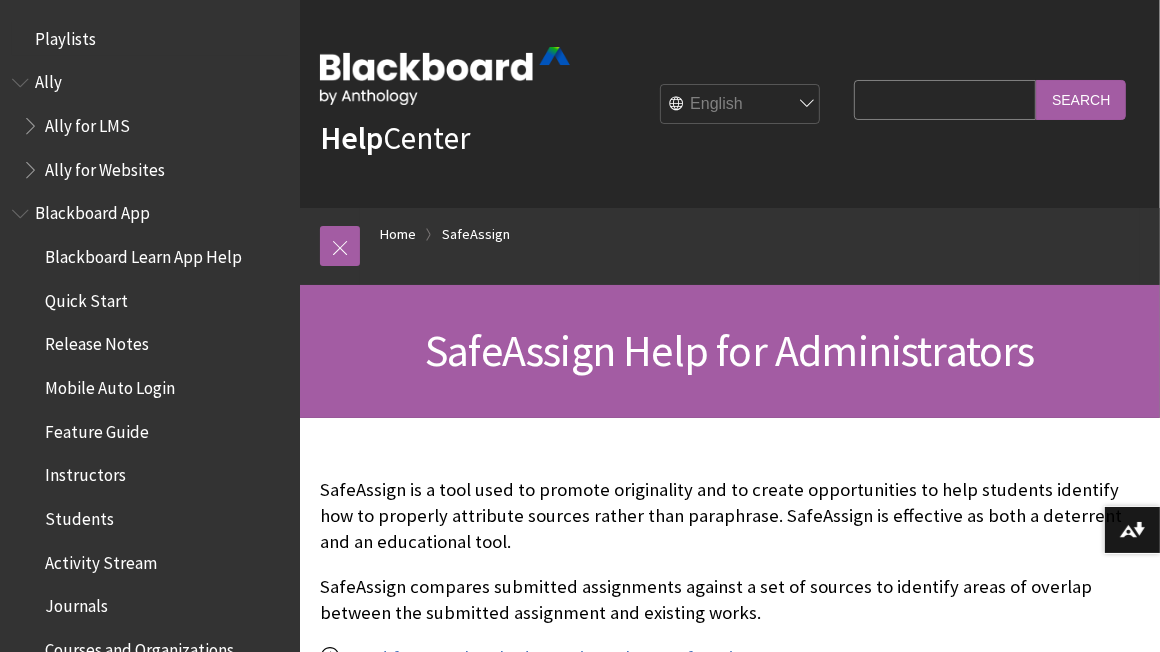 click on "Playlists" at bounding box center [65, 35] 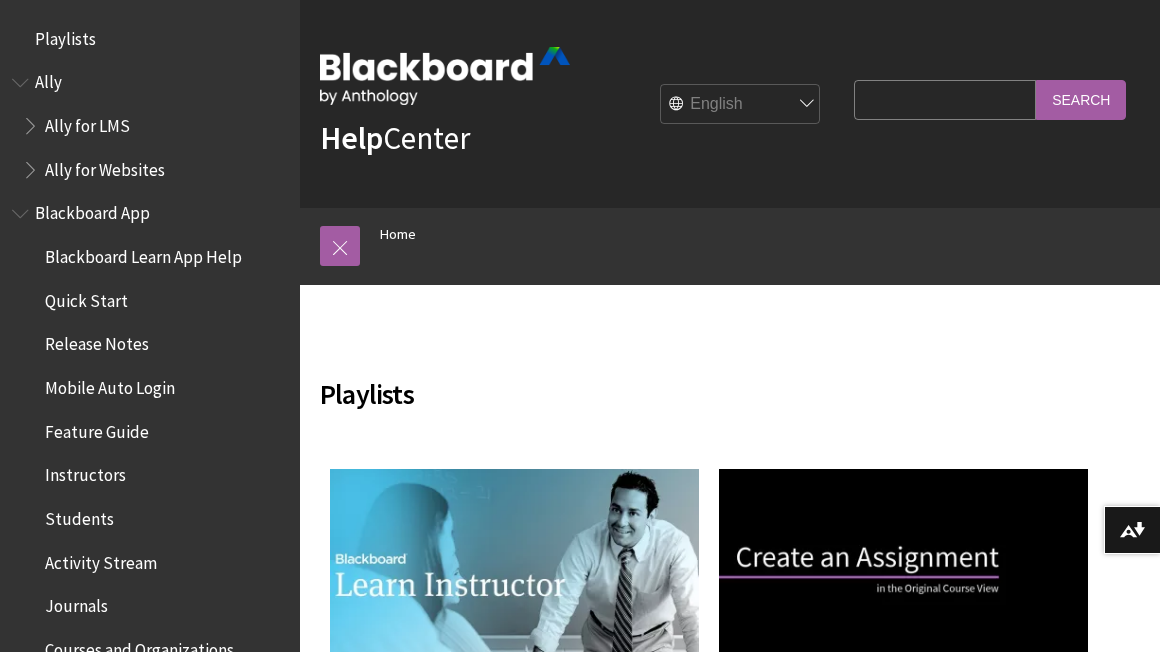 scroll, scrollTop: 0, scrollLeft: 0, axis: both 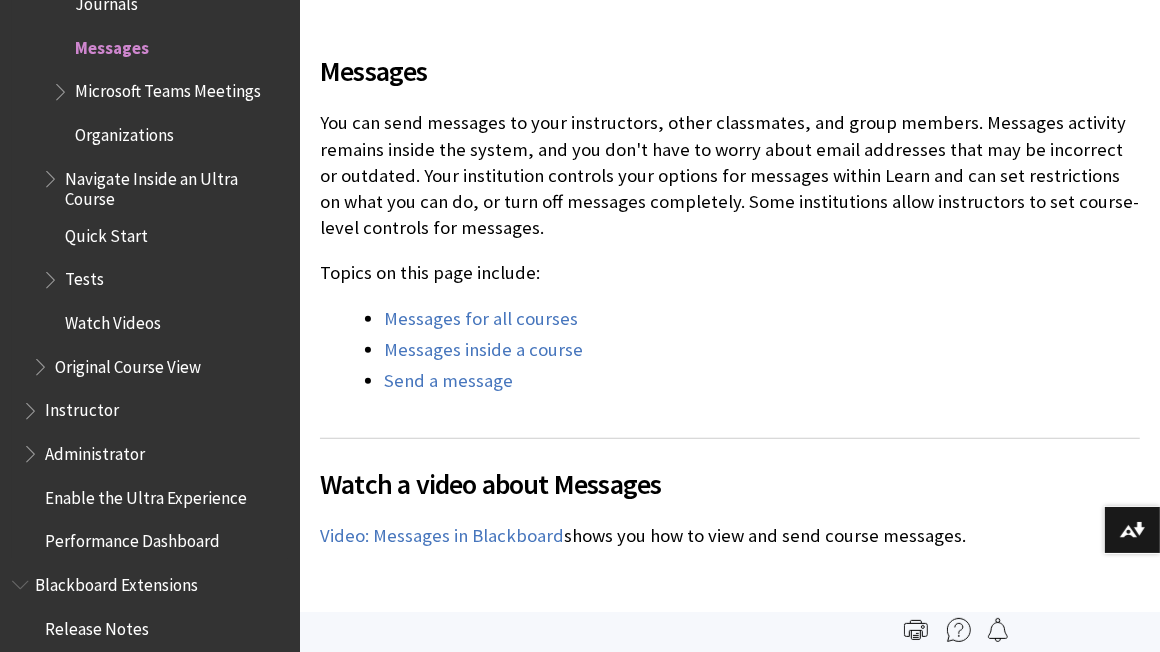 click on "Accessibility Overview Communication and Adoption Toolkit Formative Assessments Self-Hosting Students Common Questions Stay in the Loop About You Browser Support Find Your Courses Interact with Others Languages Navigate in Learn Ultra Course View Add and Format Content Assignments Common Questions about Ultra Courses Content in Your Courses Getting Started Grades Interact with Others Conversations Discussions Find Other Users Google Meet Groups Journals Messages Microsoft Teams Meetings Organizations Navigate Inside an Ultra Course Quick Start Tests Watch Videos Original Course View Instructor Administrator Enable the Ultra Experience Performance Dashboard" at bounding box center [150, -309] 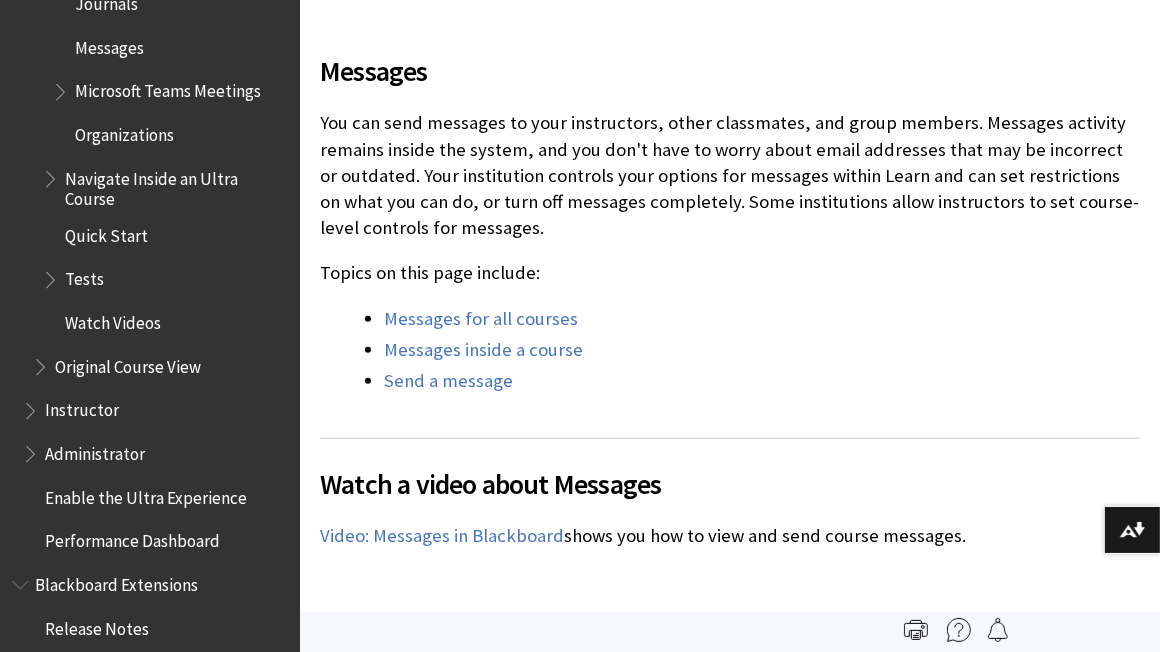 click on "Accessibility Overview Communication and Adoption Toolkit Formative Assessments Self-Hosting Students Common Questions Stay in the Loop About You Browser Support Find Your Courses Interact with Others Languages Navigate in Learn Ultra Course View Add and Format Content Assignments Common Questions about Ultra Courses Content in Your Courses Getting Started Grades Interact with Others Conversations Discussions Find Other Users Google Meet Groups Journals Messages Microsoft Teams Meetings Organizations Navigate Inside an Ultra Course Quick Start Tests Watch Videos Original Course View Instructor Administrator Enable the Ultra Experience Performance Dashboard" at bounding box center [150, -309] 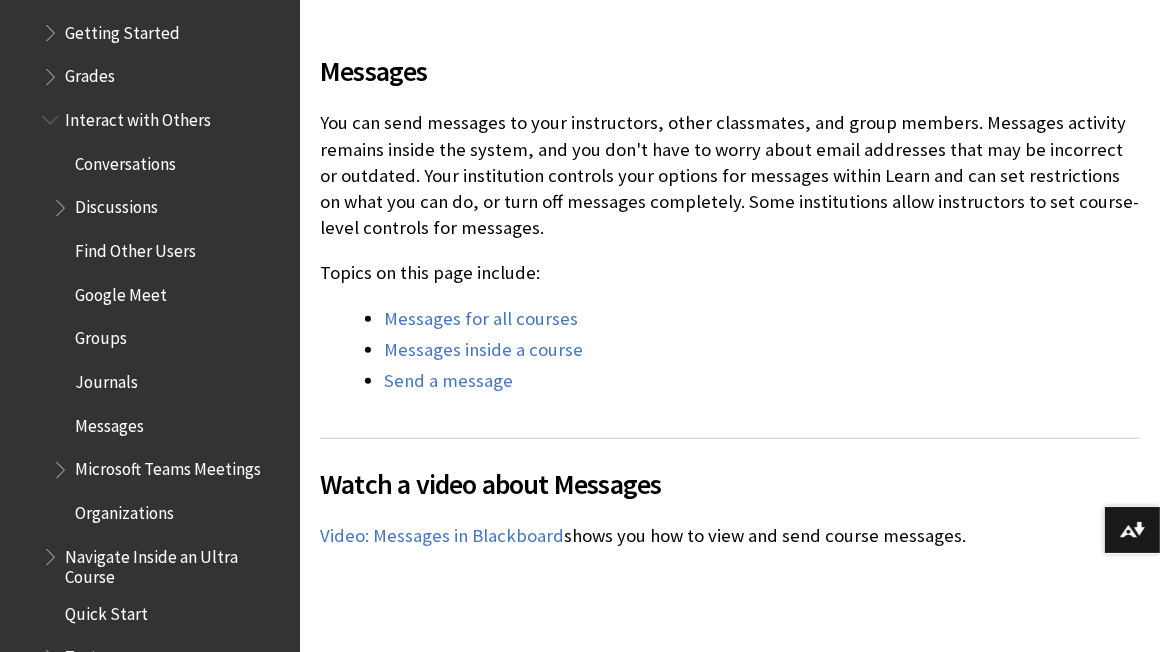scroll, scrollTop: 2562, scrollLeft: 0, axis: vertical 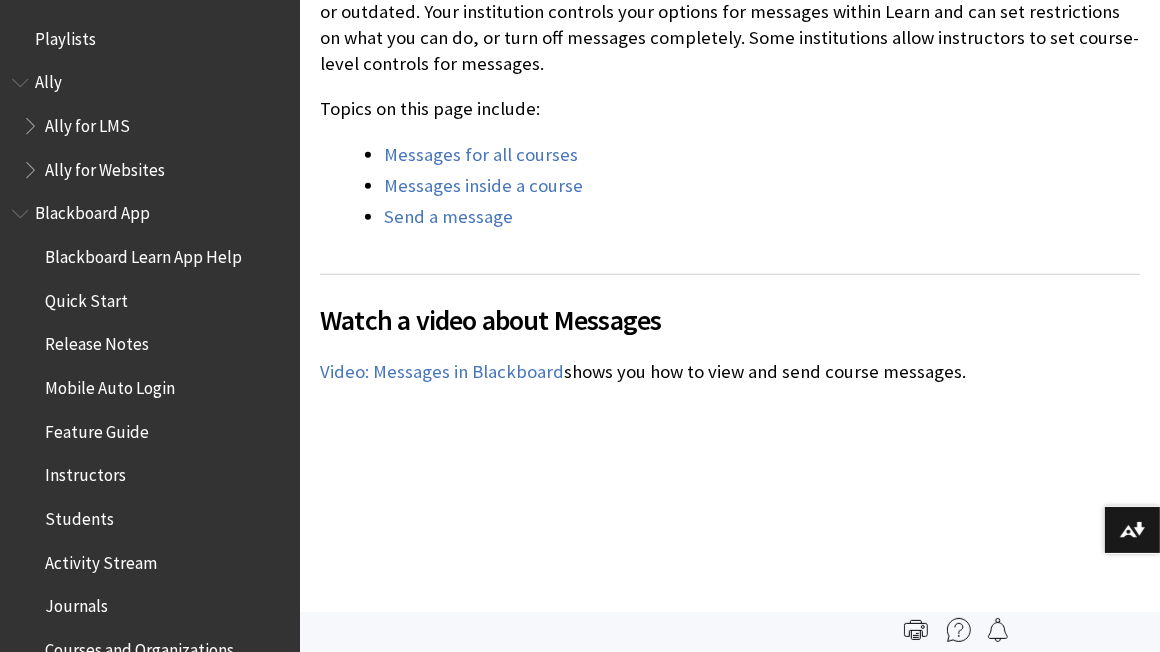 click on "Blackboard App" at bounding box center [92, 210] 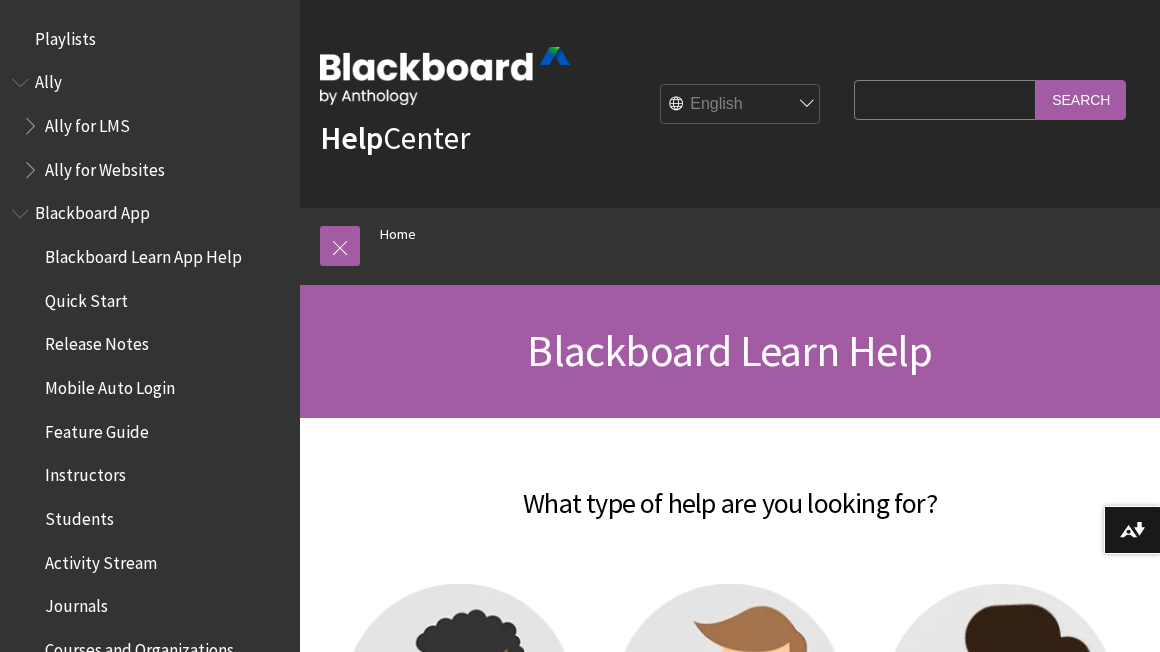scroll, scrollTop: 0, scrollLeft: 0, axis: both 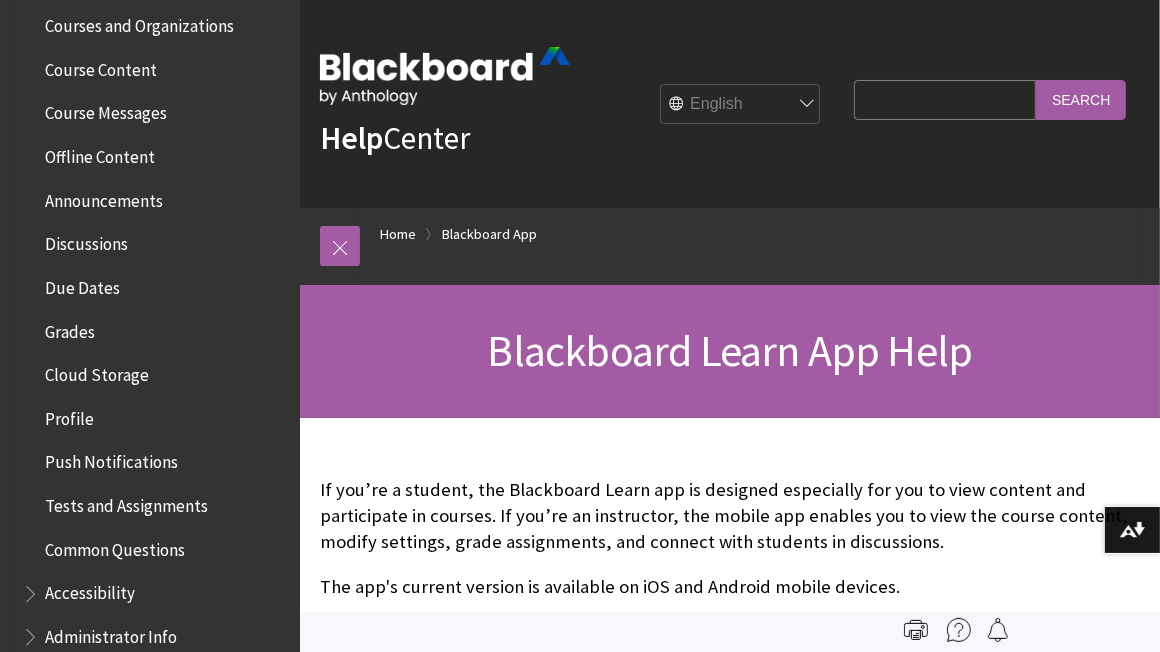 click on "Due Dates" at bounding box center [82, 284] 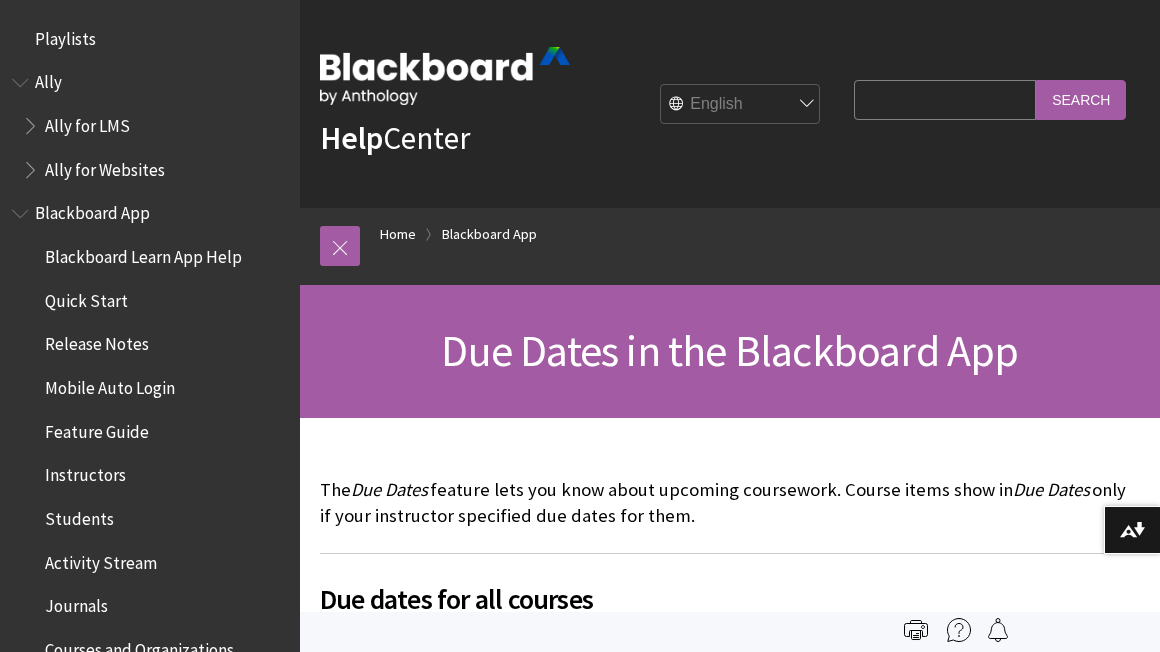 scroll, scrollTop: 0, scrollLeft: 0, axis: both 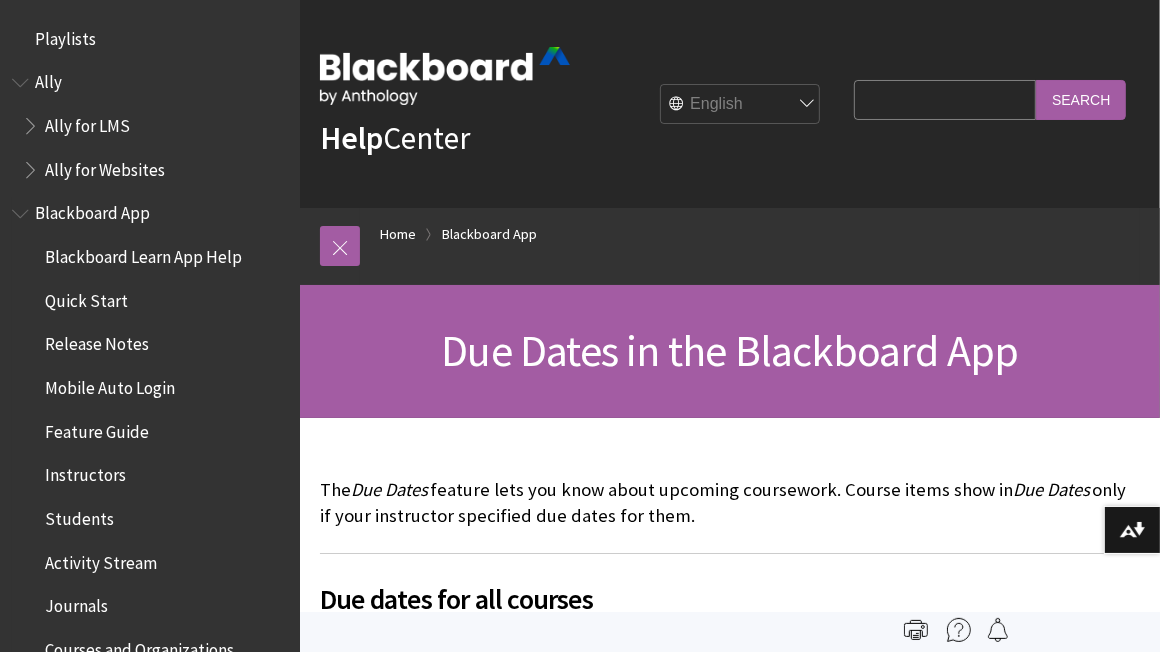 click on "Instructors" at bounding box center (85, 472) 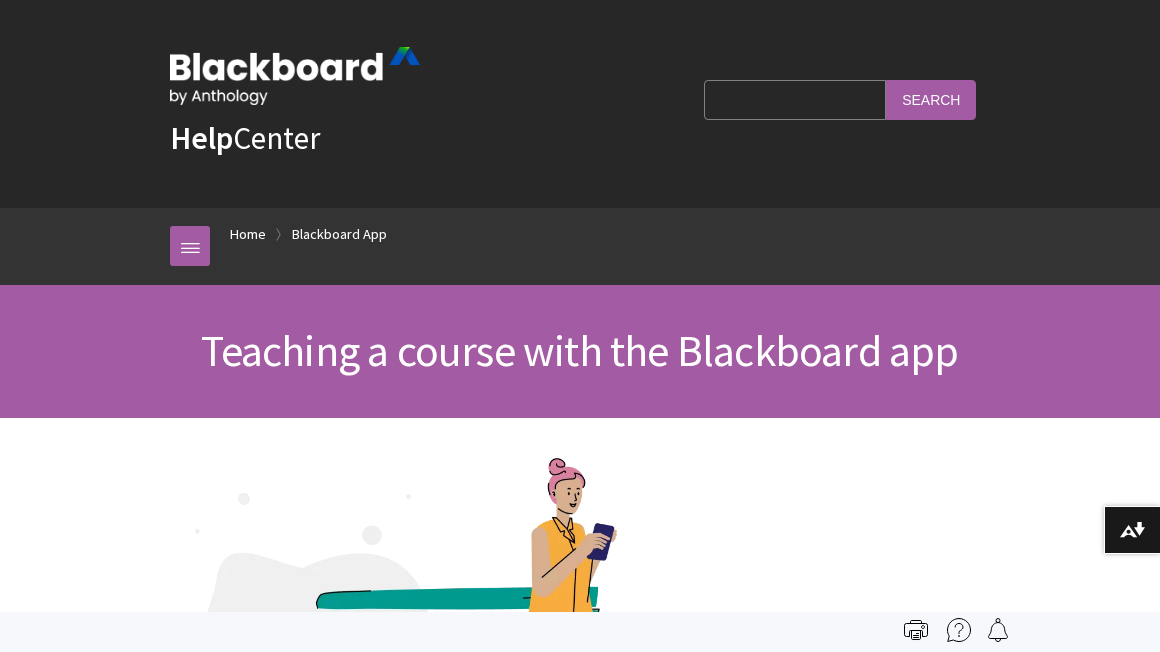 scroll, scrollTop: 0, scrollLeft: 0, axis: both 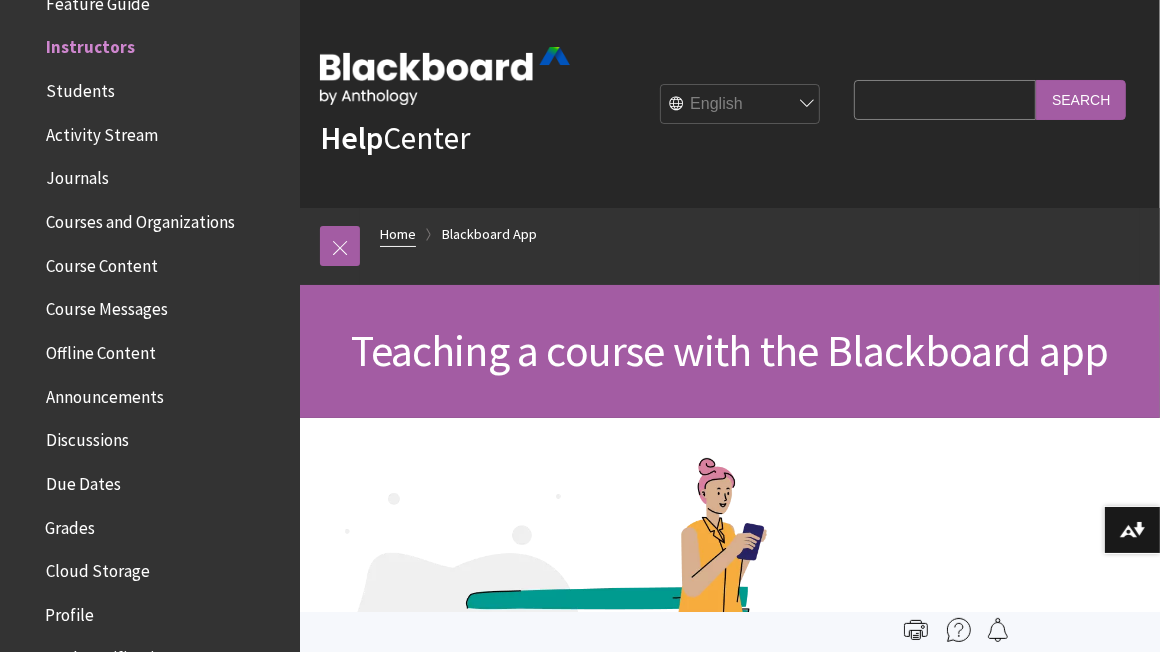 click on "Home" at bounding box center [398, 234] 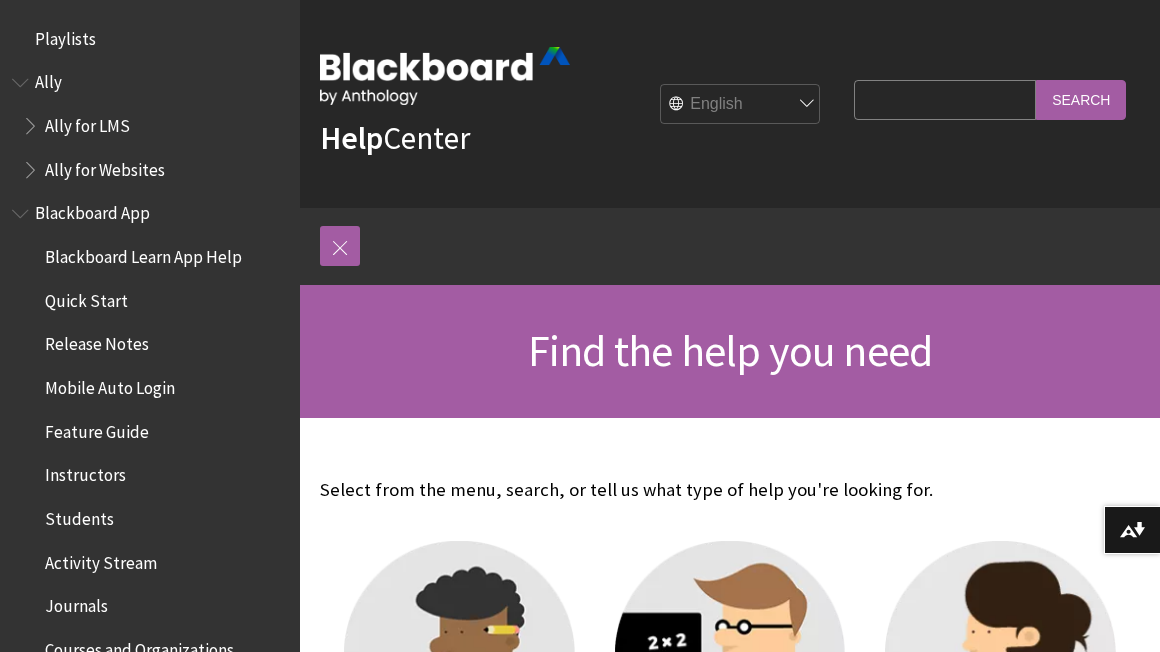 scroll, scrollTop: 0, scrollLeft: 0, axis: both 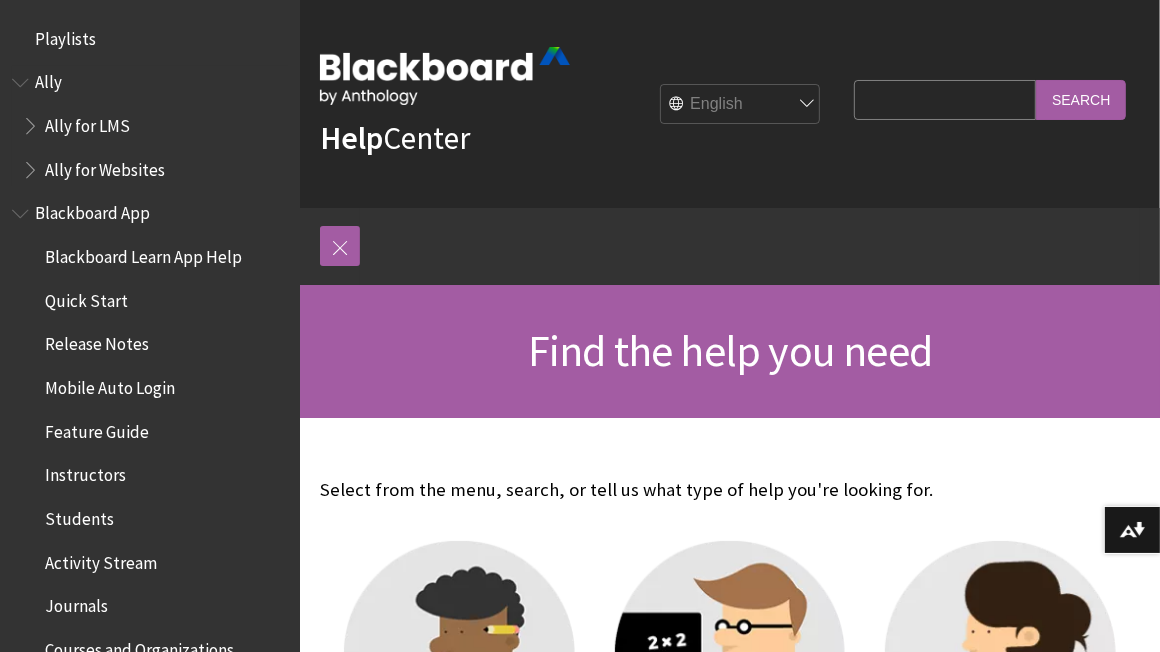 click at bounding box center (22, 78) 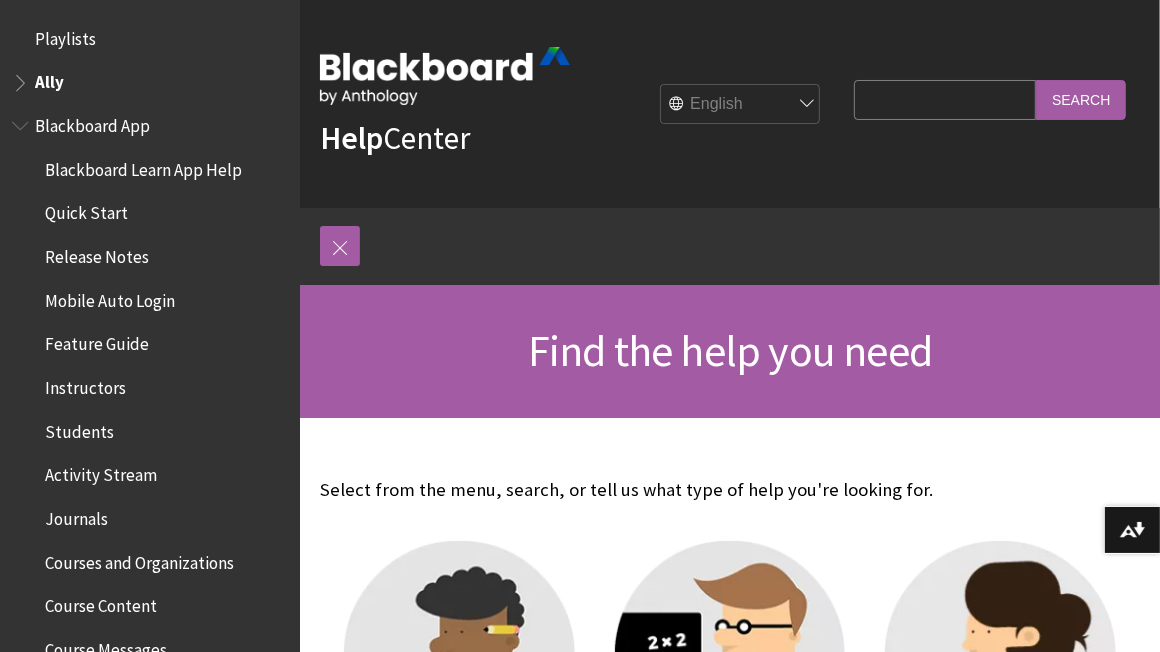 click on "Ally" at bounding box center (49, 79) 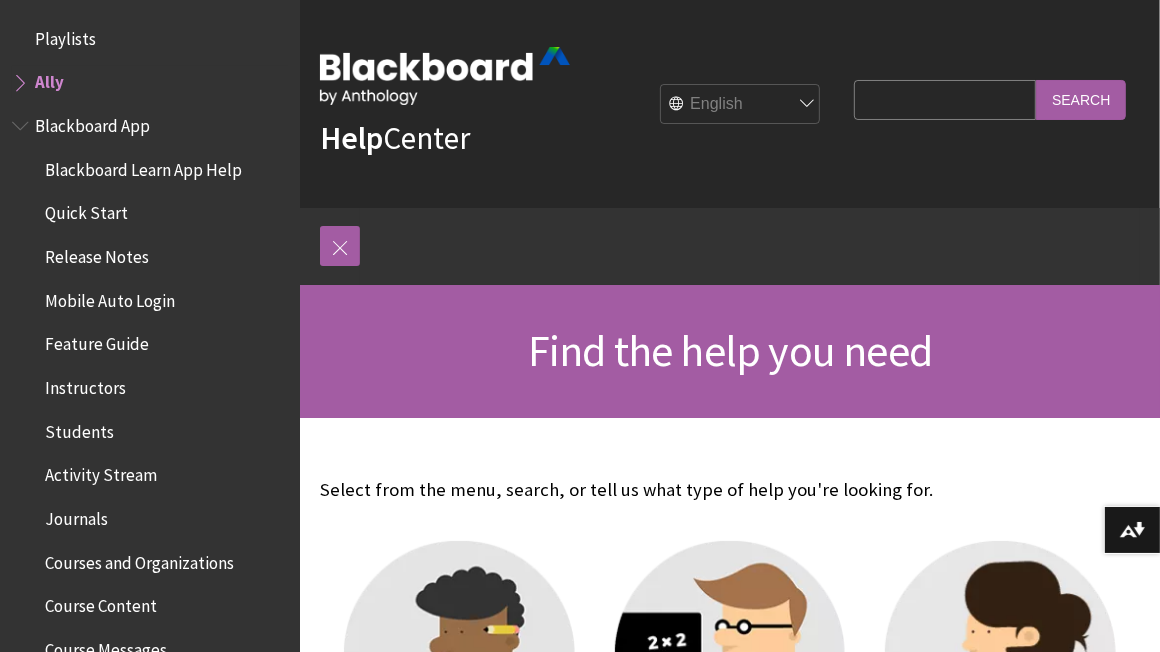 click on "Ally" at bounding box center [49, 79] 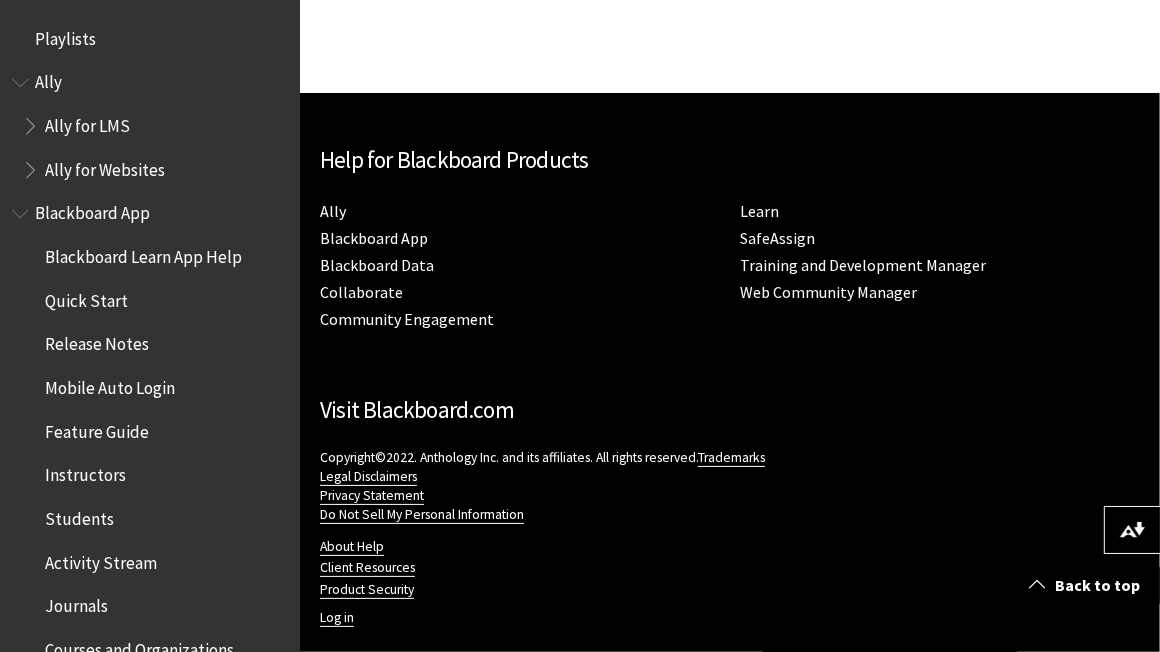 scroll, scrollTop: 1758, scrollLeft: 0, axis: vertical 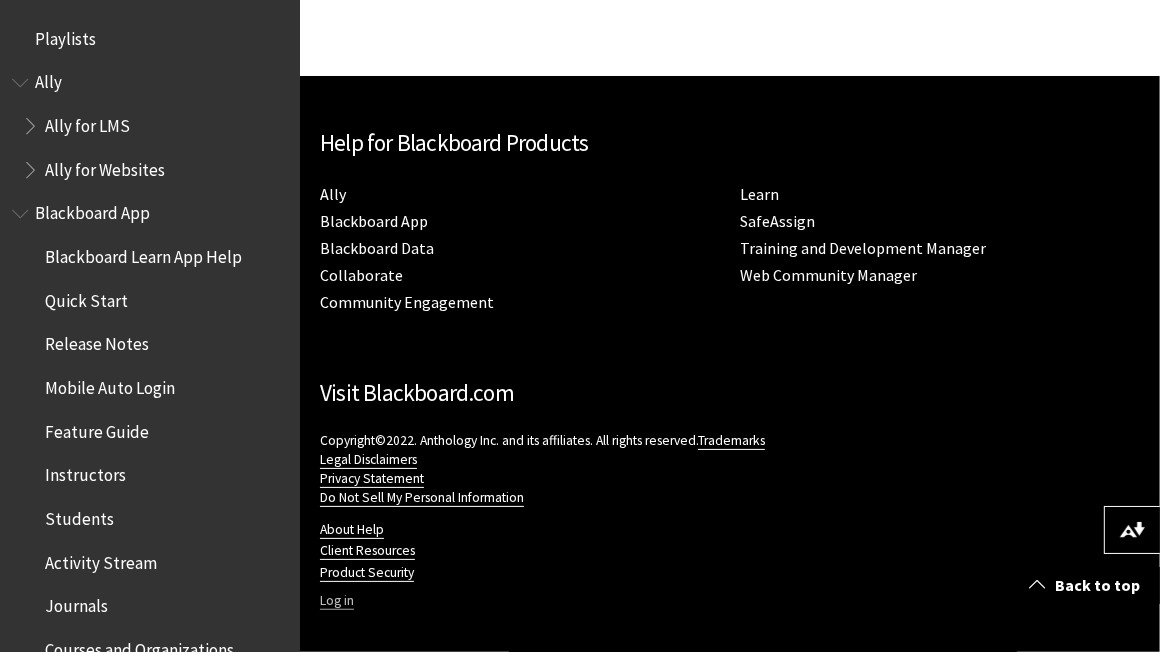 click on "Log in" at bounding box center [337, 601] 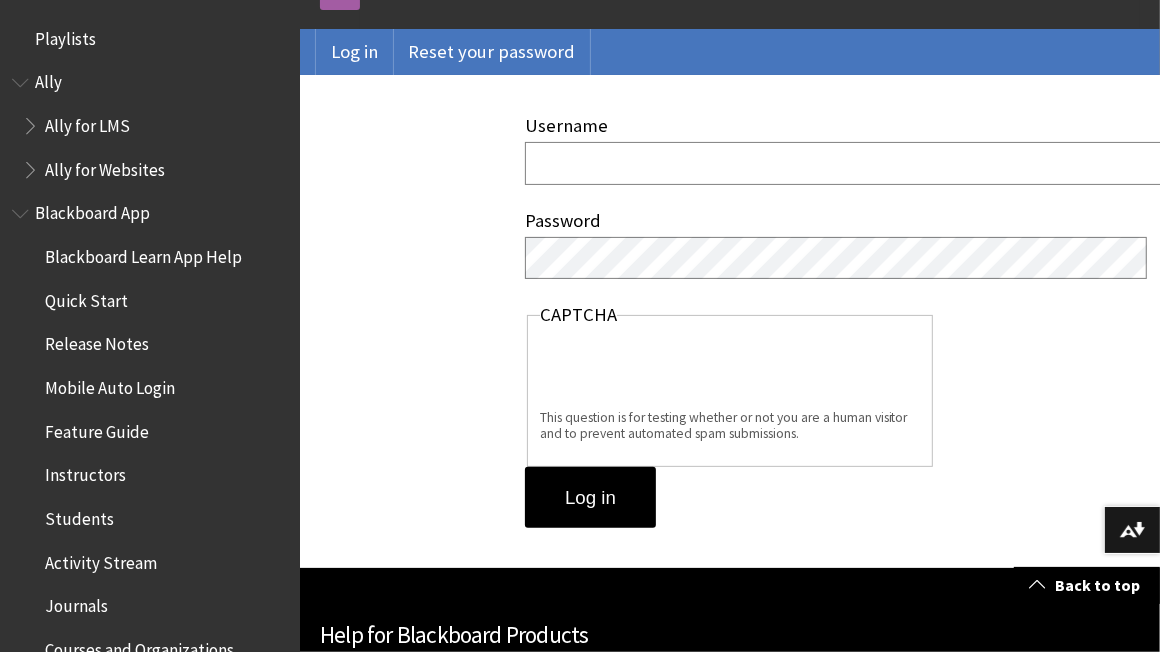 scroll, scrollTop: 258, scrollLeft: 0, axis: vertical 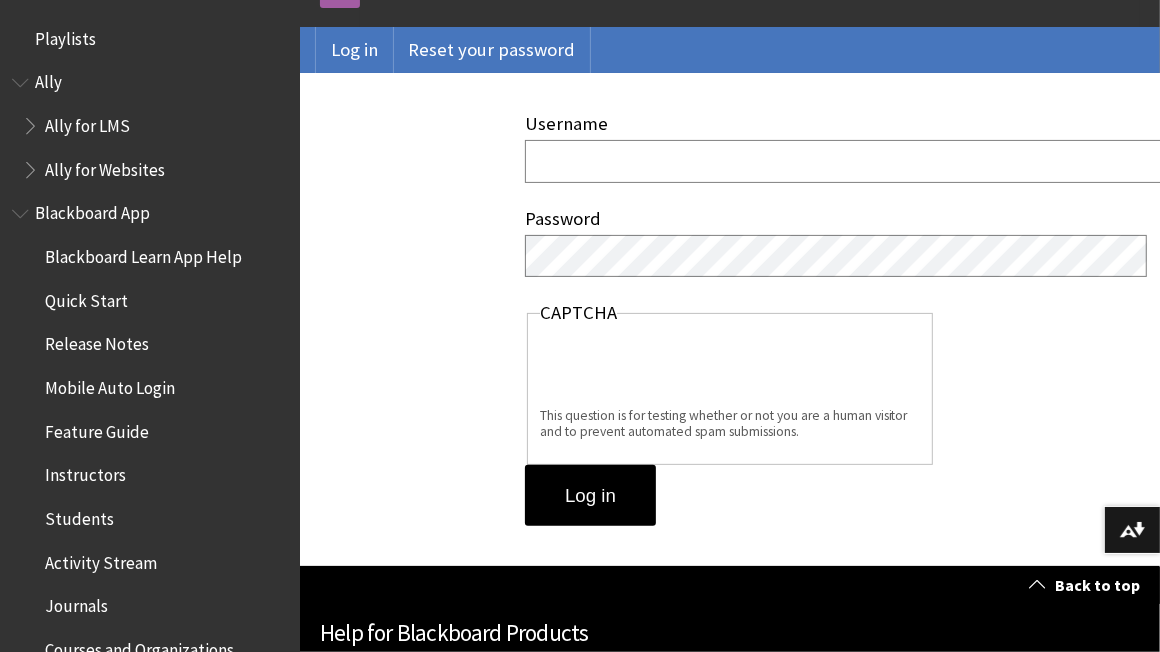 click on "Username" at bounding box center [873, 161] 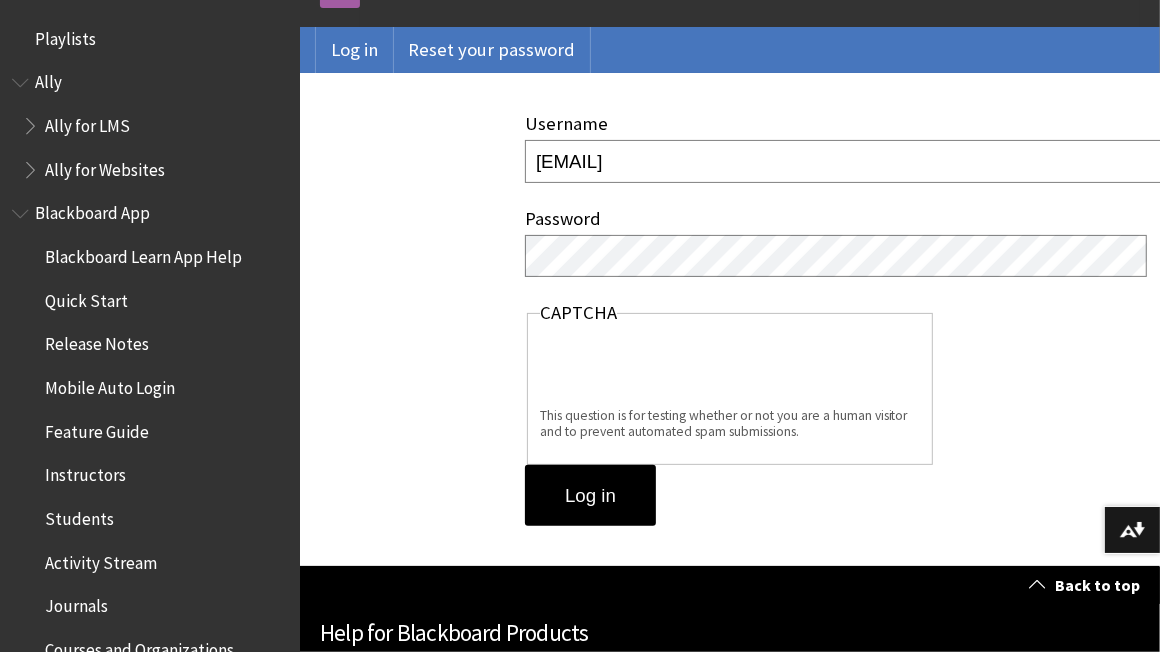 scroll, scrollTop: 0, scrollLeft: 0, axis: both 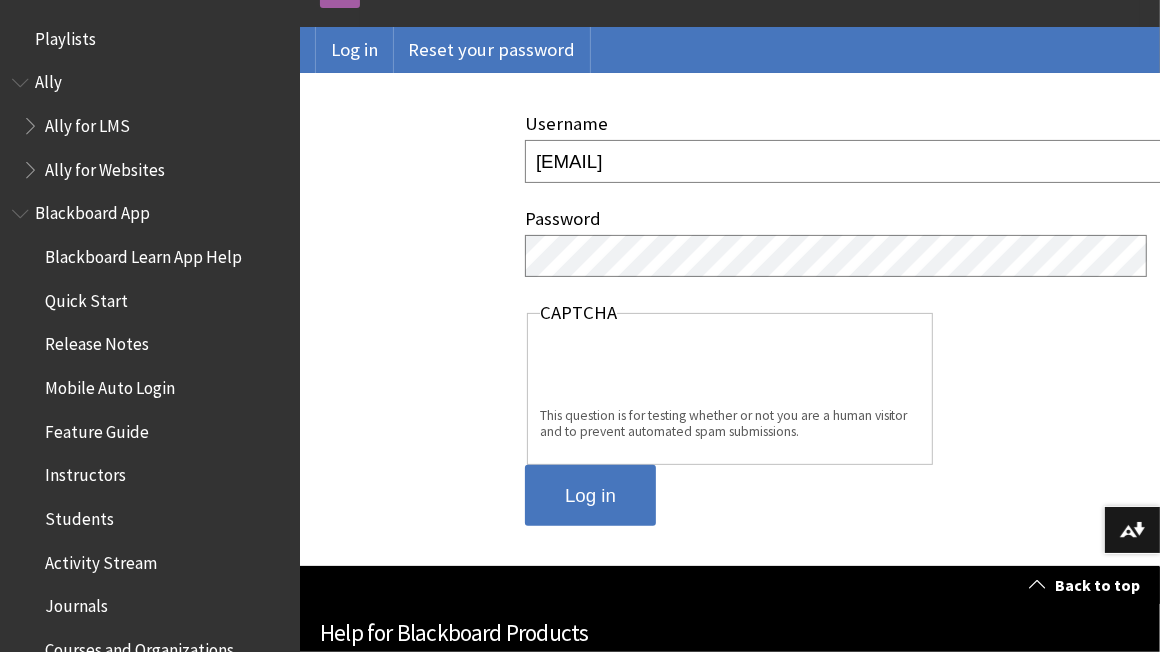 click on "Log in" at bounding box center [590, 496] 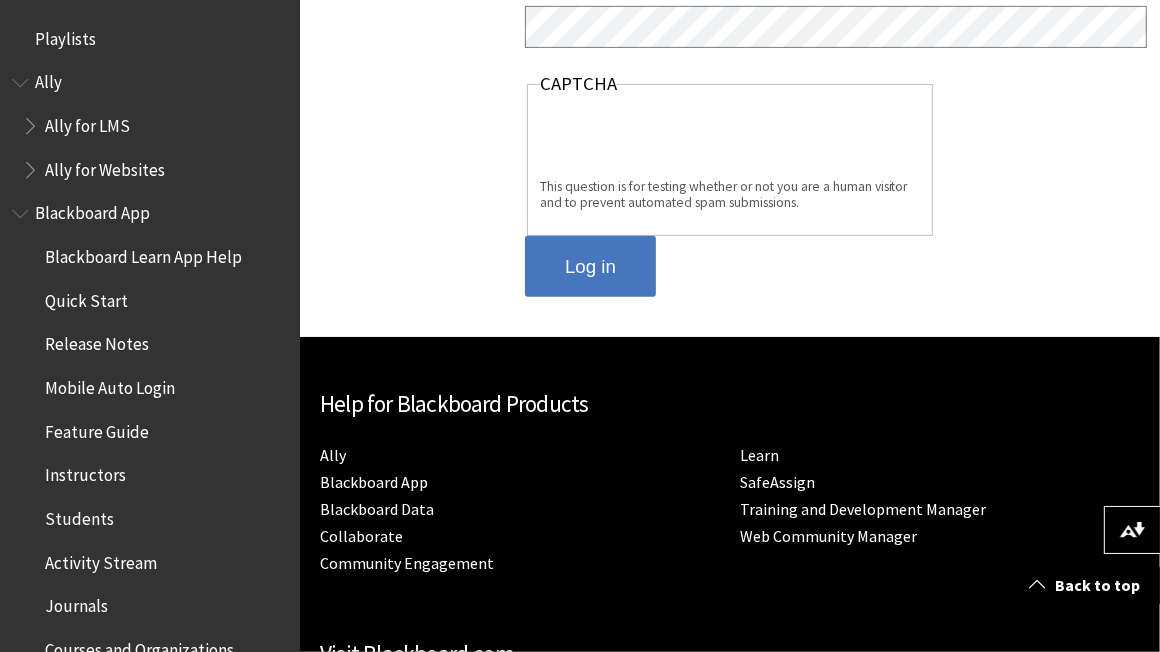 scroll, scrollTop: 489, scrollLeft: 0, axis: vertical 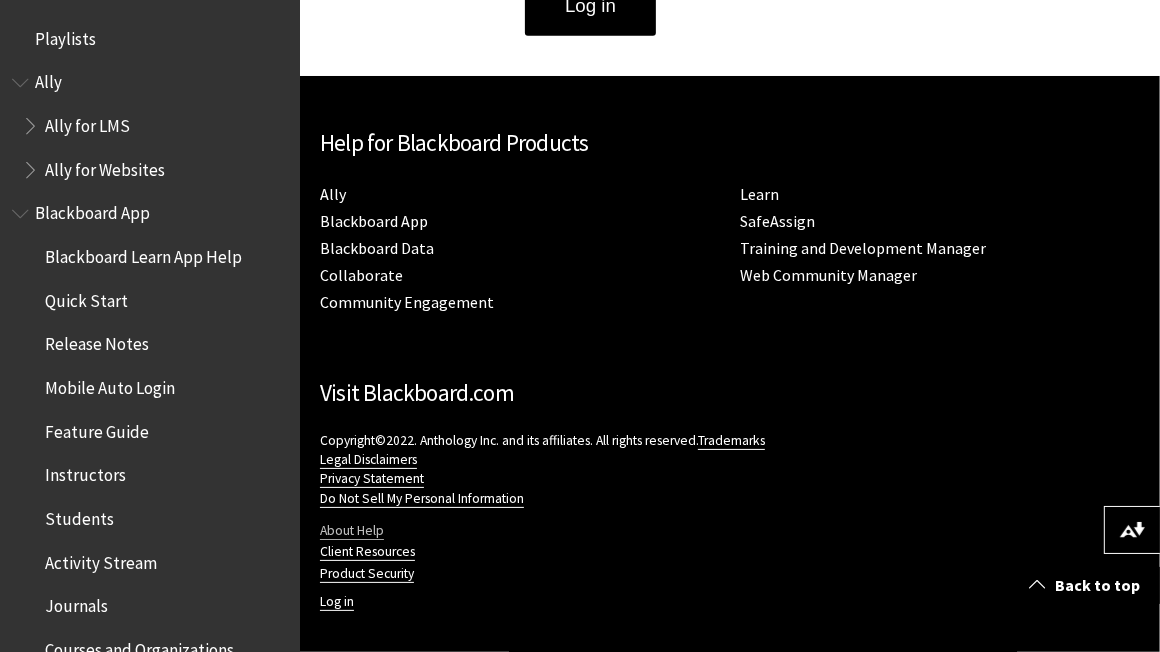 click on "About Help" at bounding box center [352, 531] 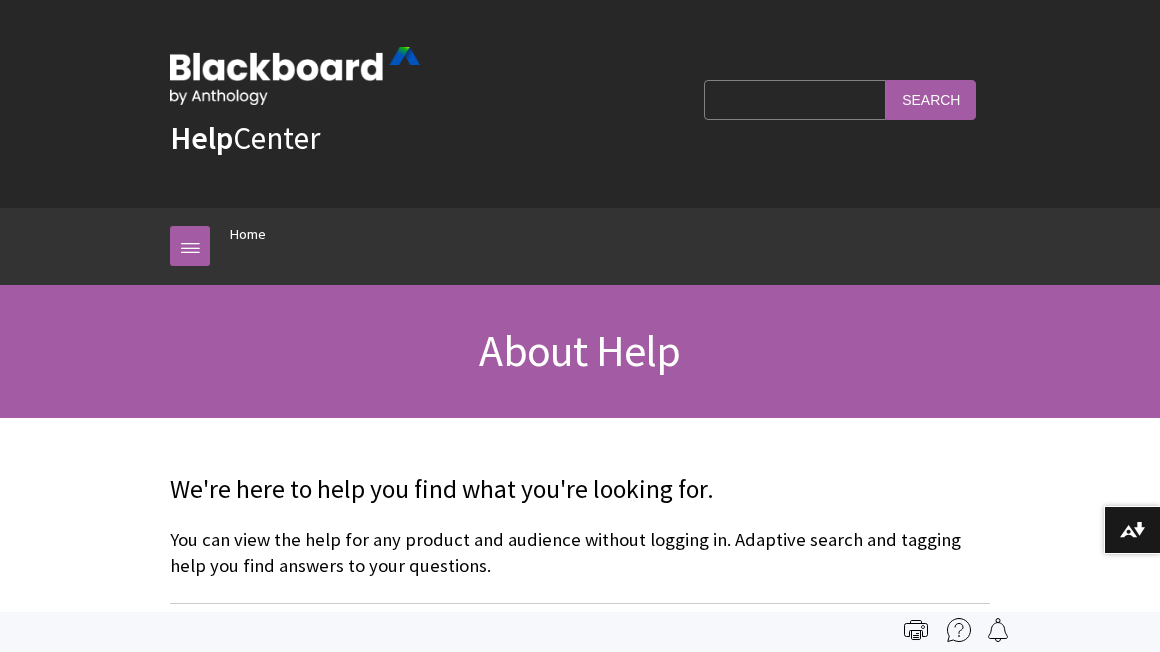 scroll, scrollTop: 0, scrollLeft: 0, axis: both 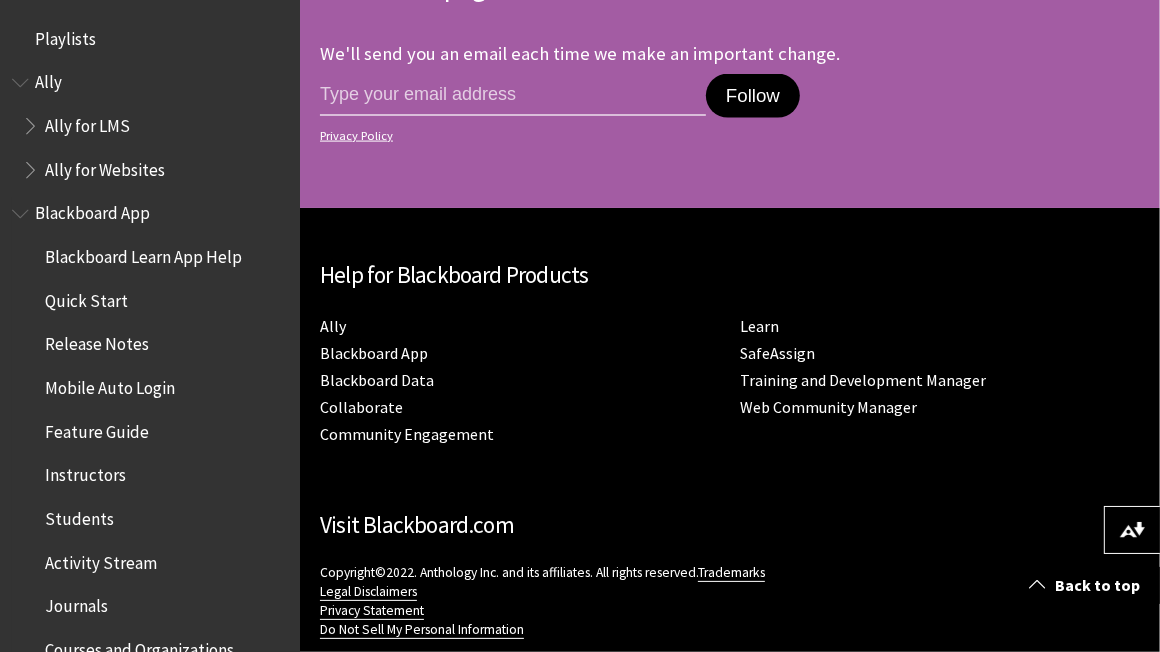 click on "Journals" at bounding box center (76, 603) 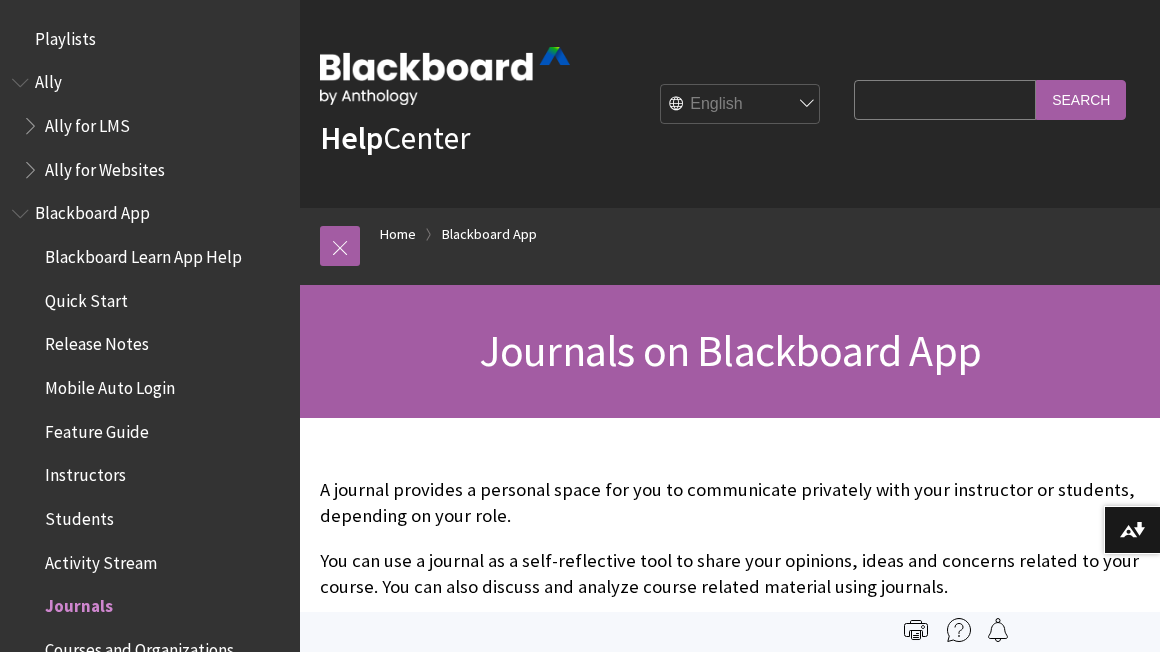 scroll, scrollTop: 0, scrollLeft: 0, axis: both 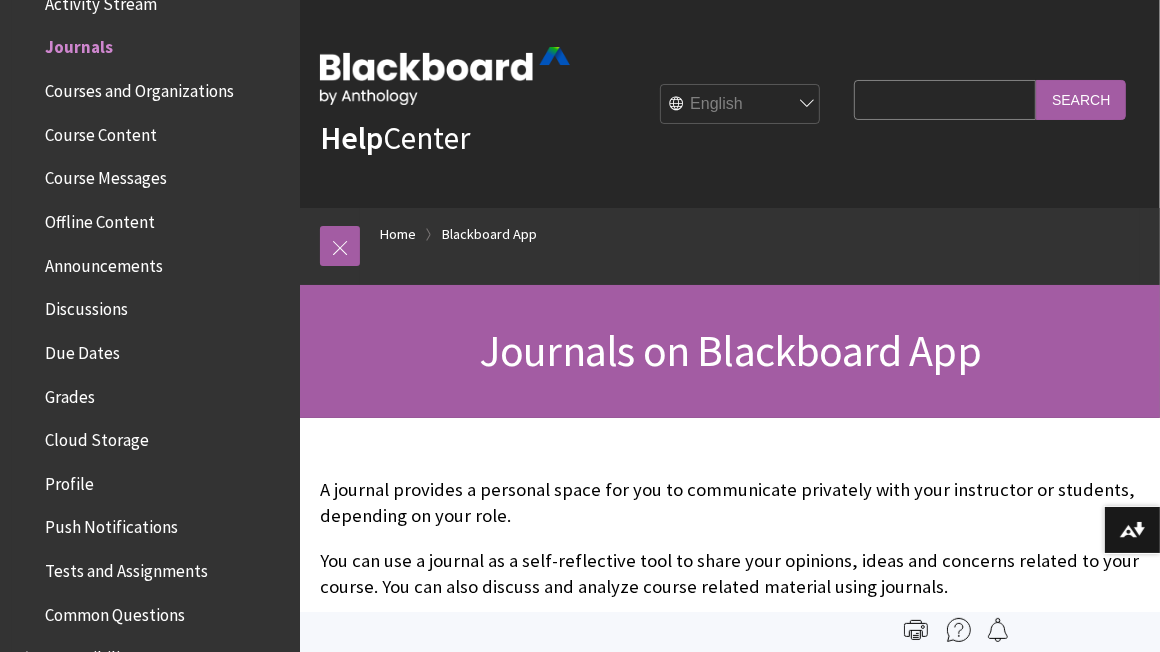 click on "Courses and Organizations" at bounding box center [139, 87] 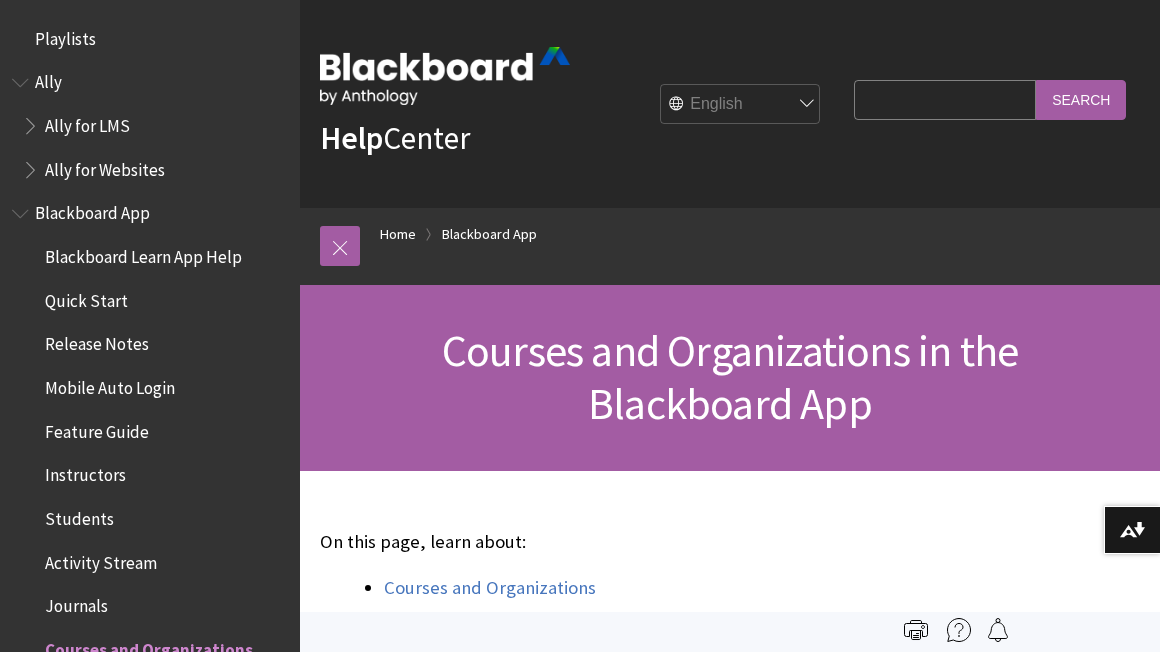 scroll, scrollTop: 0, scrollLeft: 0, axis: both 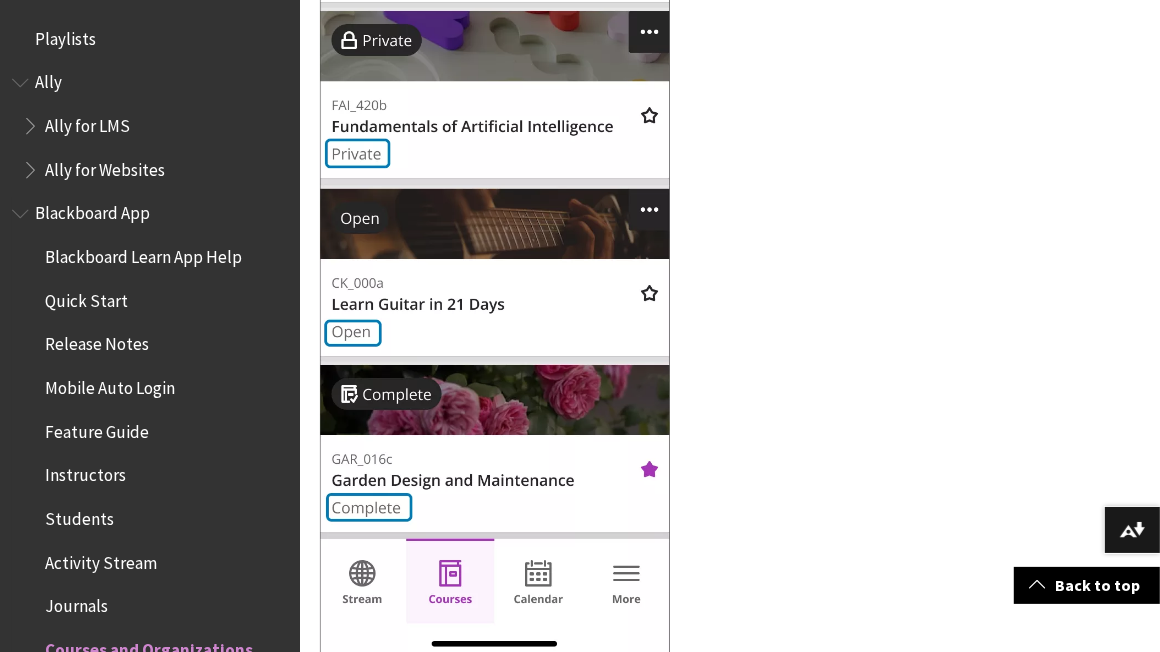 click on "Blackboard App" at bounding box center [92, 210] 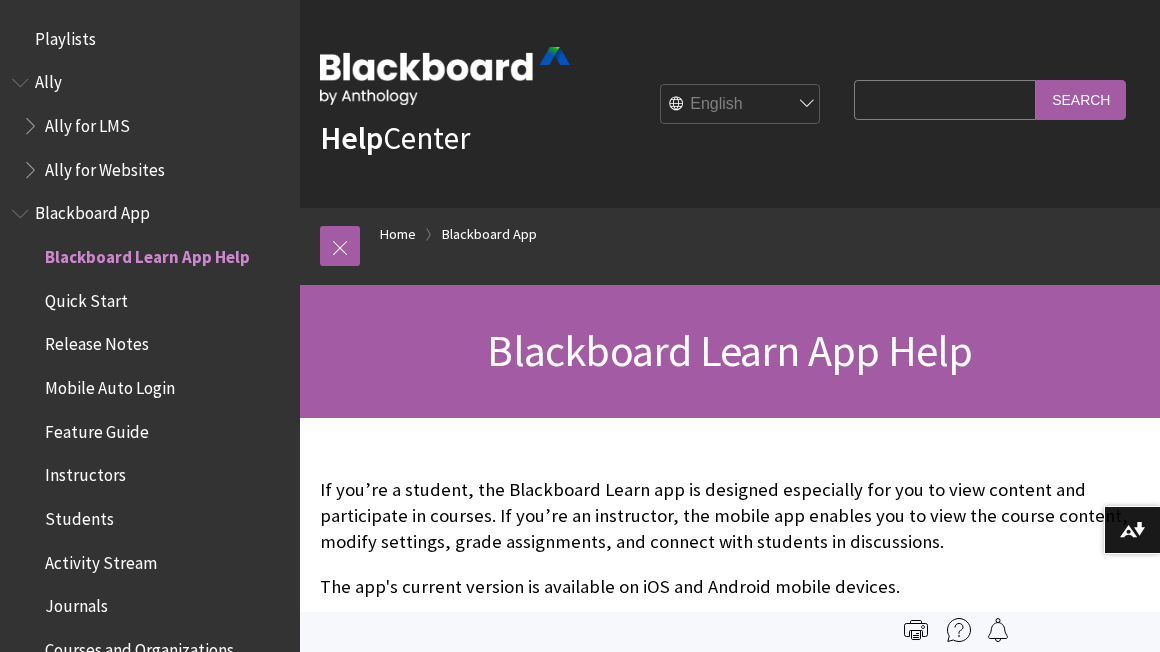 scroll, scrollTop: 0, scrollLeft: 0, axis: both 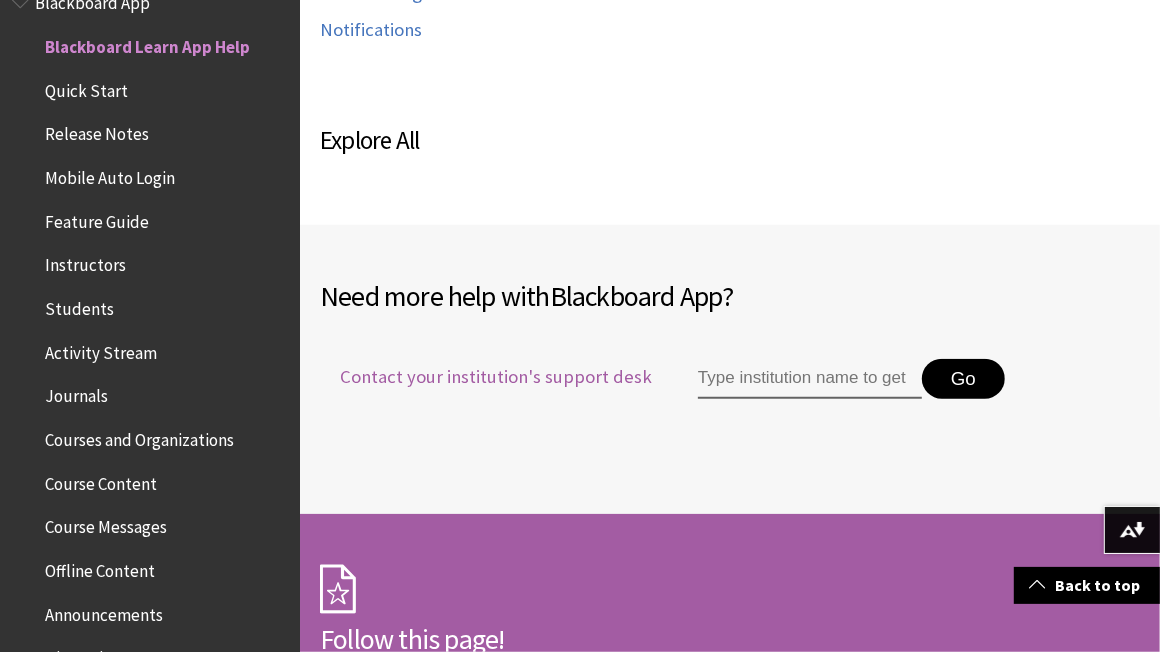 click on "Contact your institution's support desk" at bounding box center [486, 377] 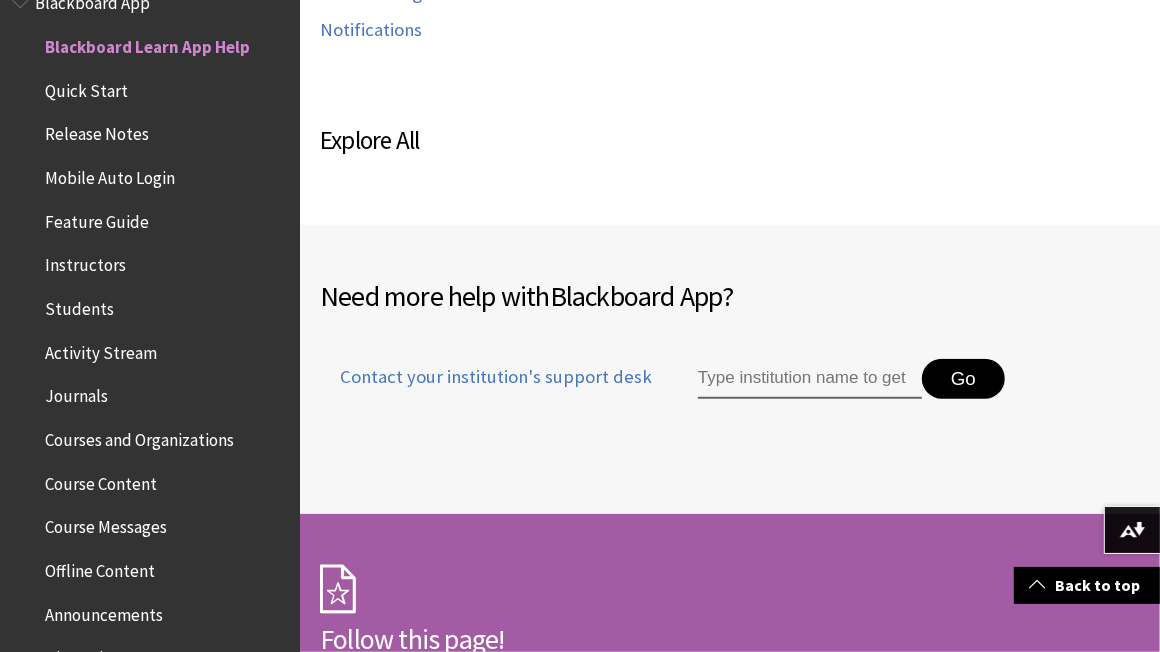 click at bounding box center (810, 379) 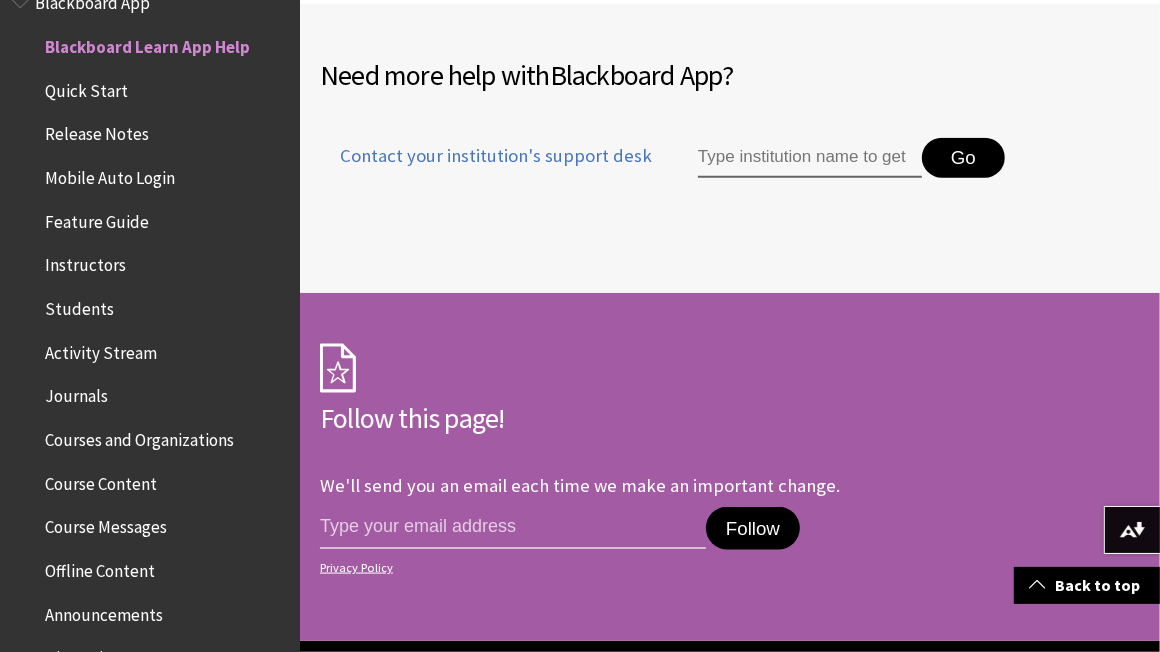 scroll, scrollTop: 1493, scrollLeft: 0, axis: vertical 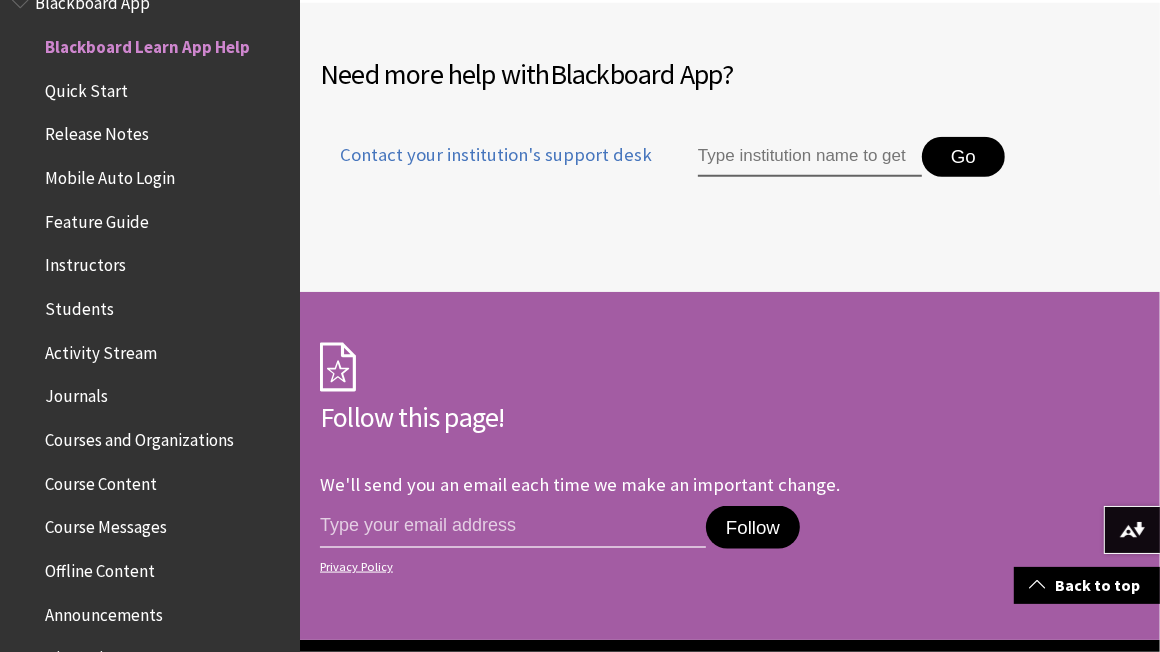click at bounding box center (810, 157) 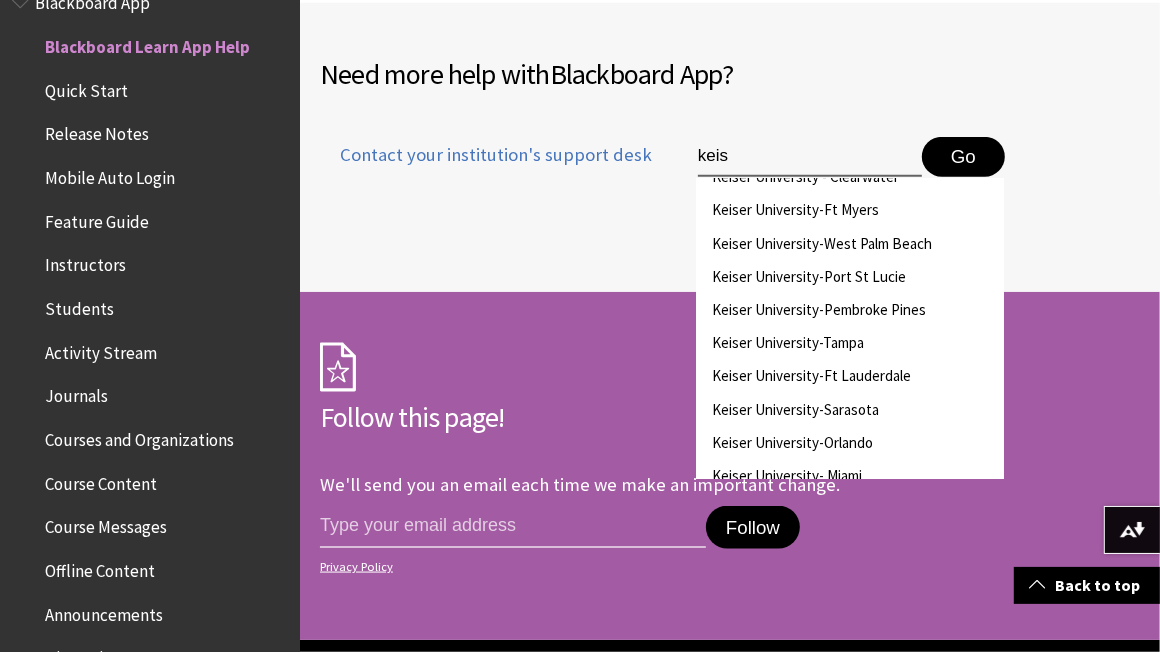 scroll, scrollTop: 124, scrollLeft: 0, axis: vertical 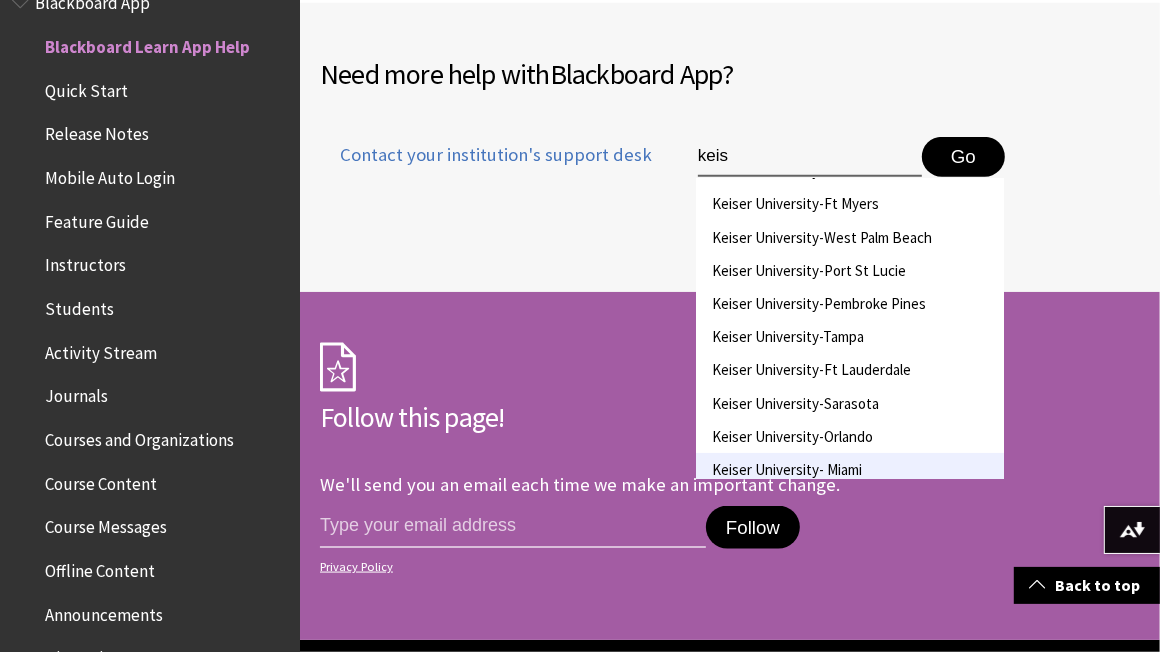 type on "keis" 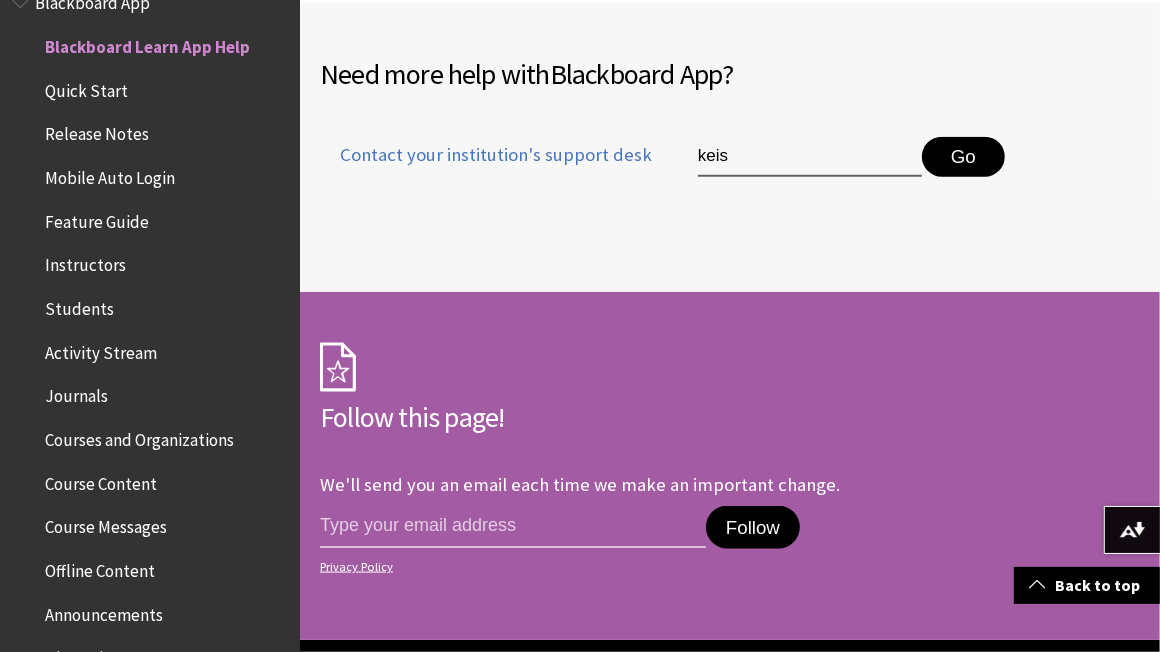 scroll, scrollTop: 1492, scrollLeft: 0, axis: vertical 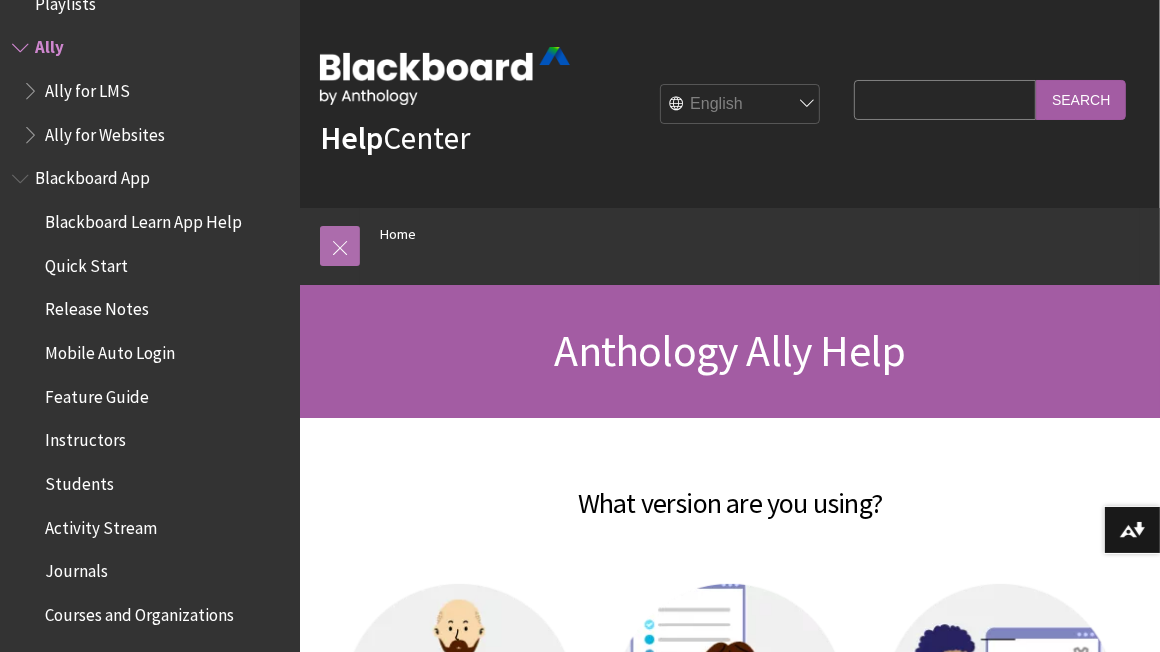 click at bounding box center [340, 246] 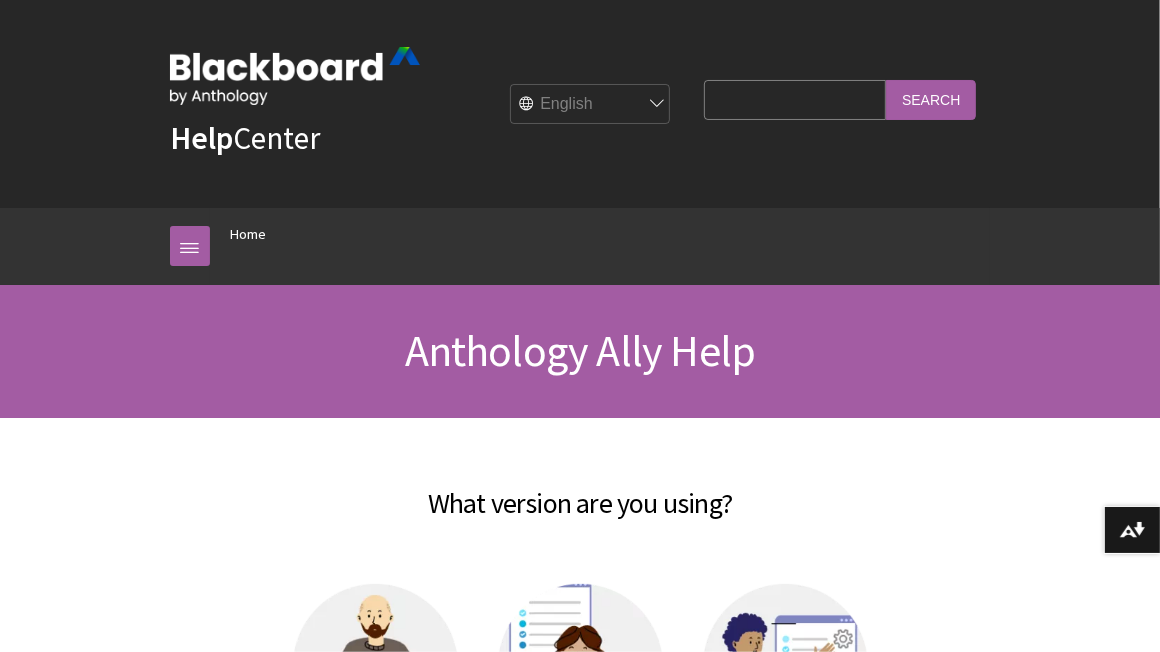 click on "Skip to main content
Help  Center
English عربية Català Cymraeg Deutsch Español Suomi Français עברית Italiano 日本語 한국어 Nederlands Norsk (Bokmål) Português, Brasil Русский Svenska Türkçe 简体中文 Français Canadien
Search Query
Search
Breadcrumb
Home
All Products
Playlists
Playlists" at bounding box center (580, 868) 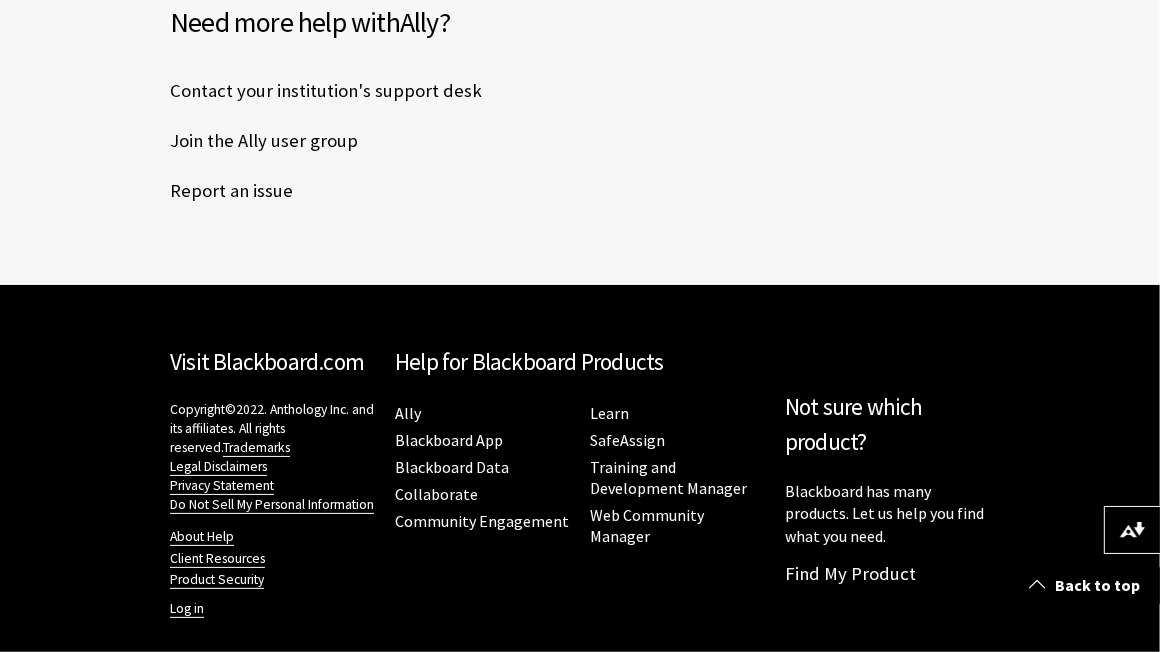 scroll, scrollTop: 1088, scrollLeft: 0, axis: vertical 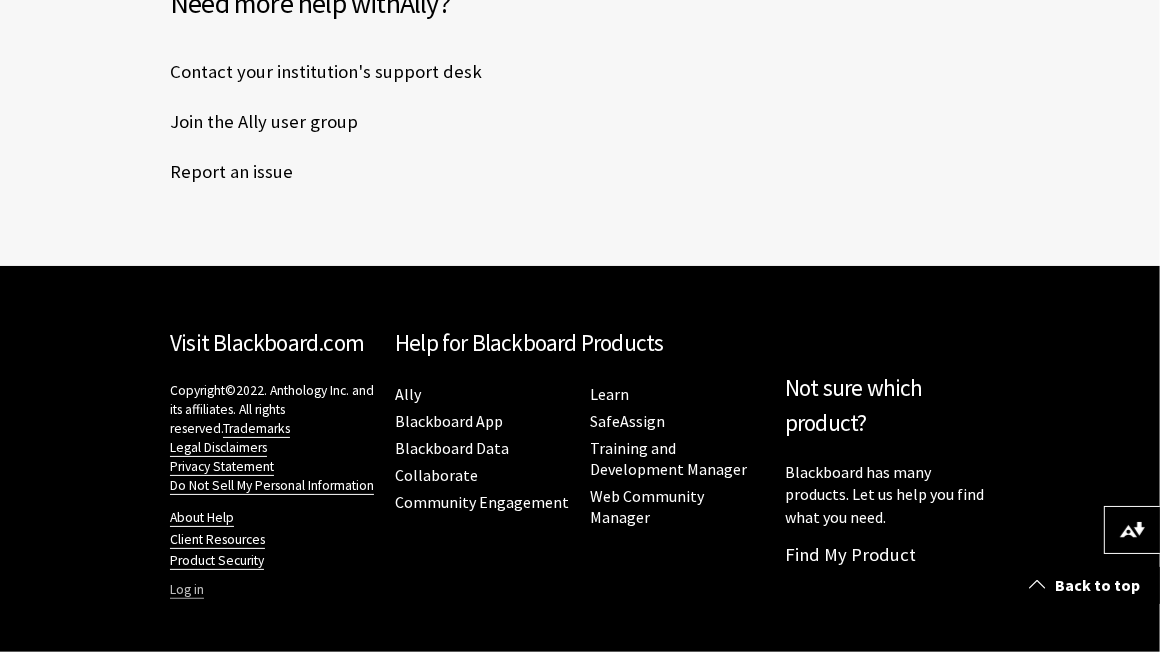 click on "Log in" at bounding box center (187, 590) 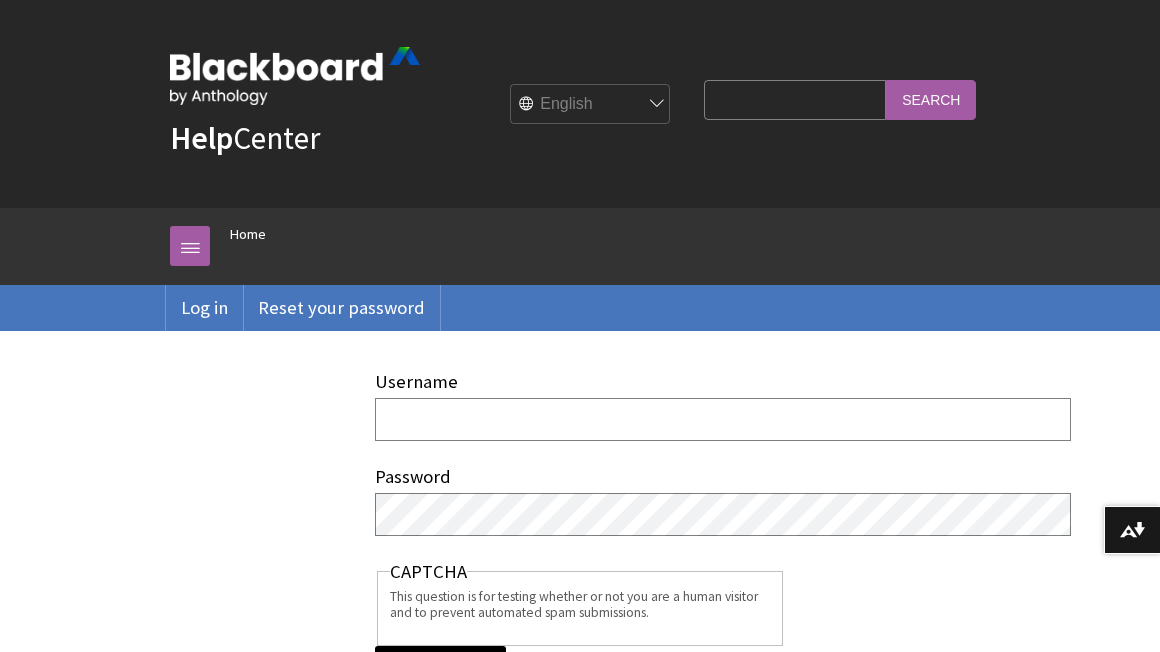 scroll, scrollTop: 0, scrollLeft: 0, axis: both 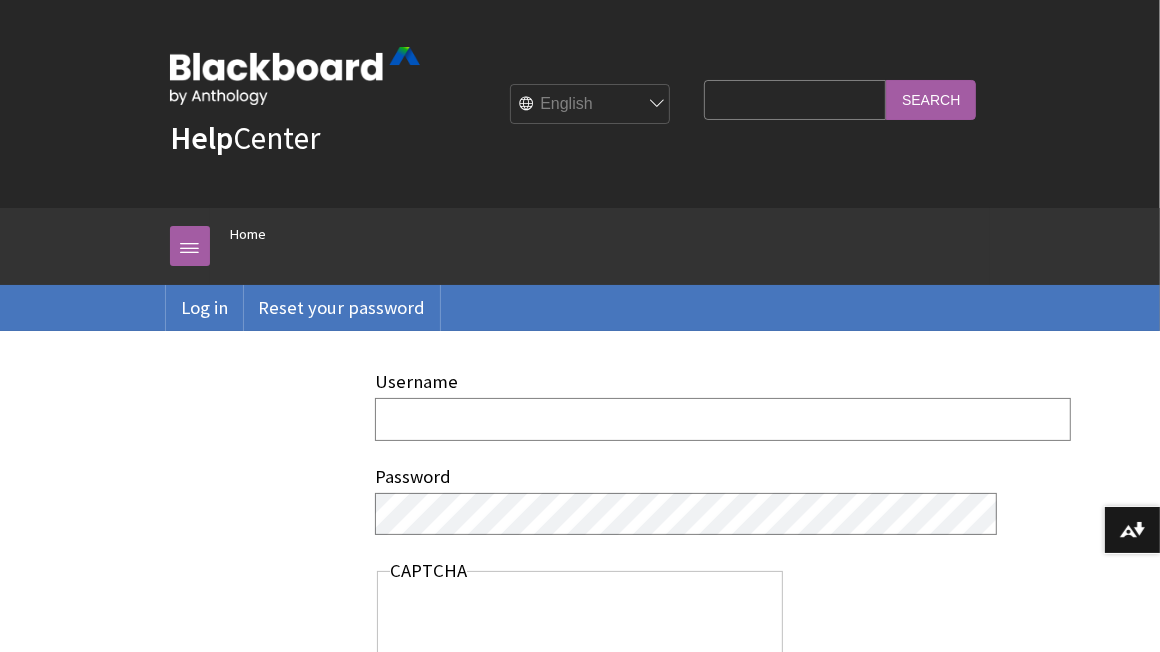 click on "Username" at bounding box center (723, 419) 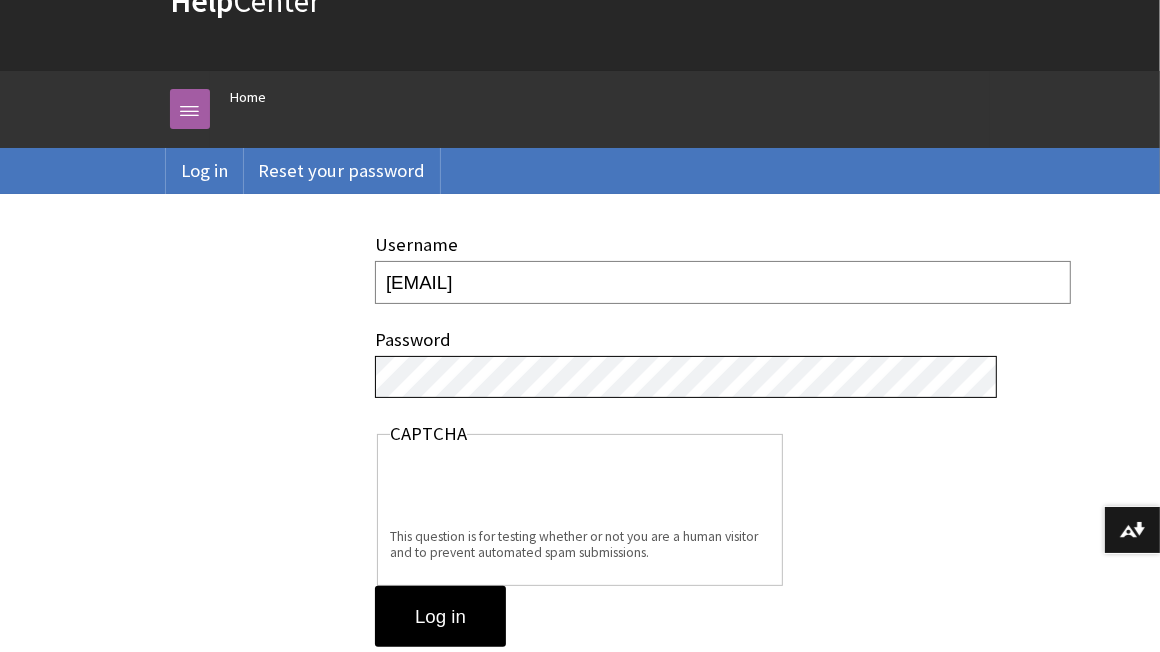 scroll, scrollTop: 154, scrollLeft: 0, axis: vertical 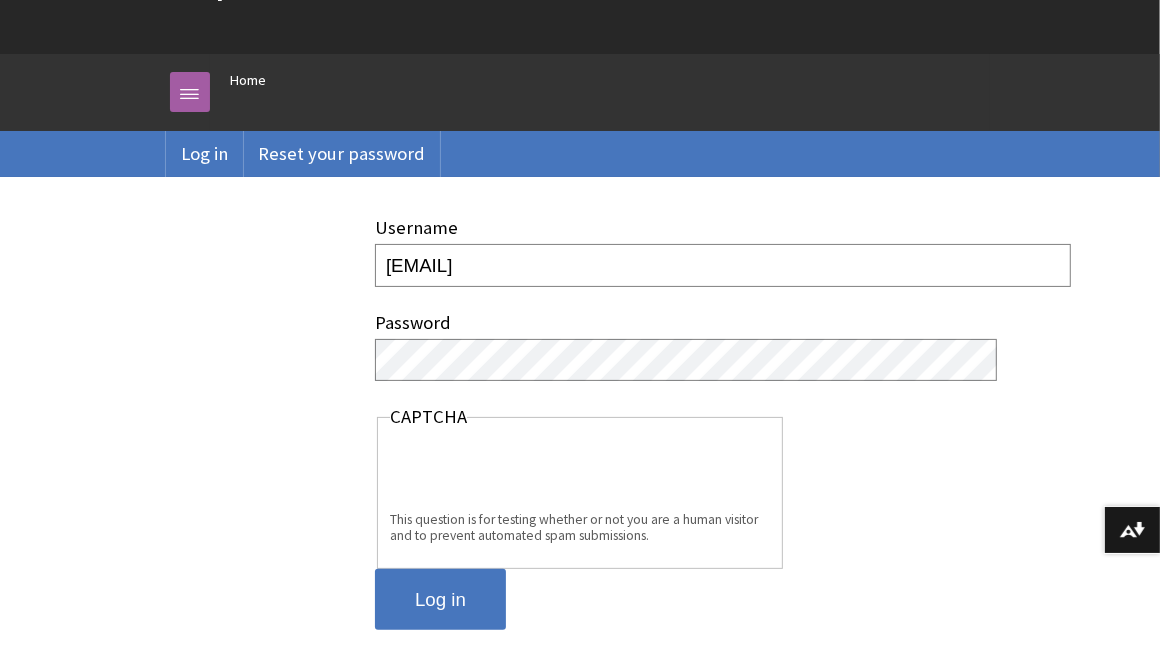 click on "Log in" at bounding box center [440, 600] 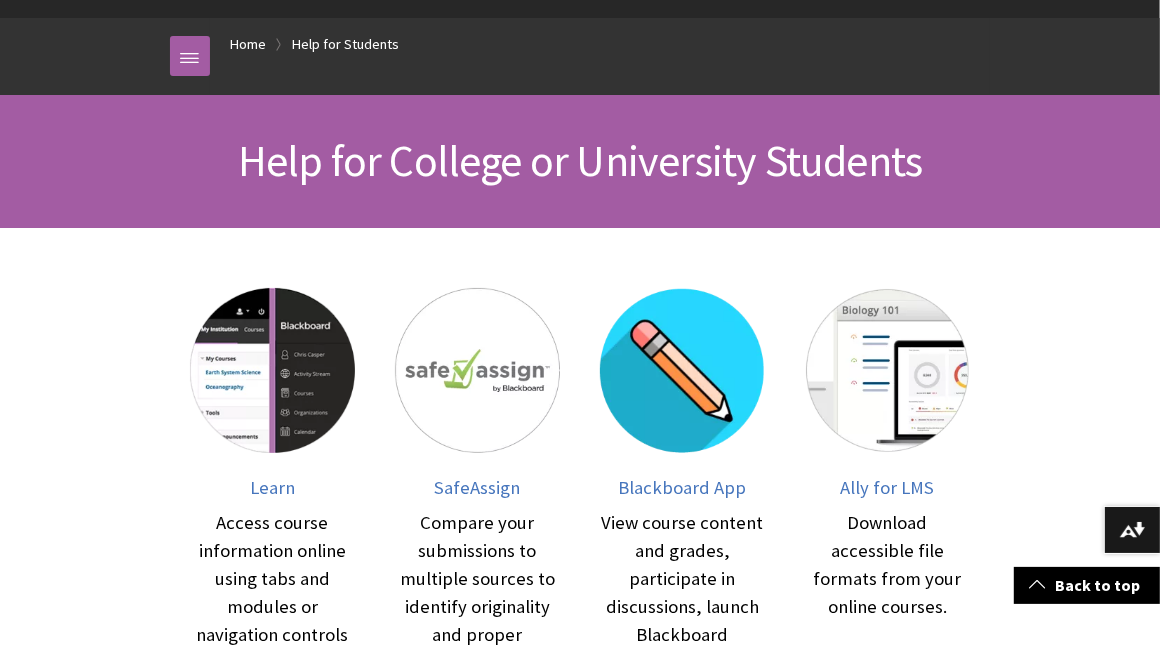 scroll, scrollTop: 0, scrollLeft: 0, axis: both 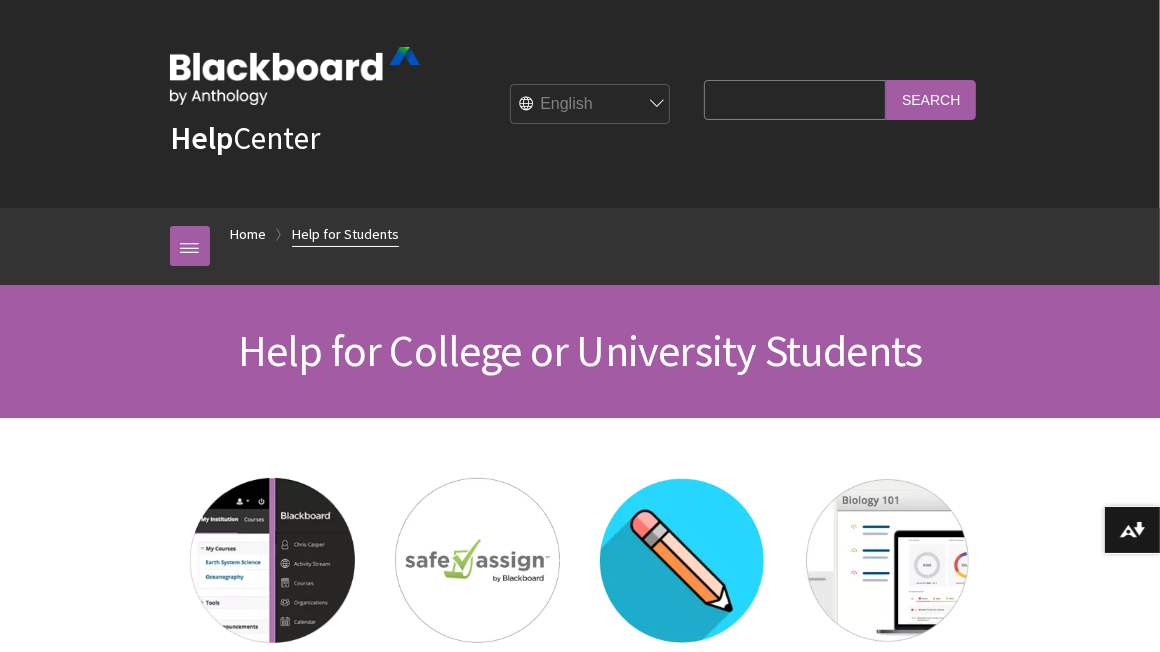 click on "Help for Students" at bounding box center (345, 234) 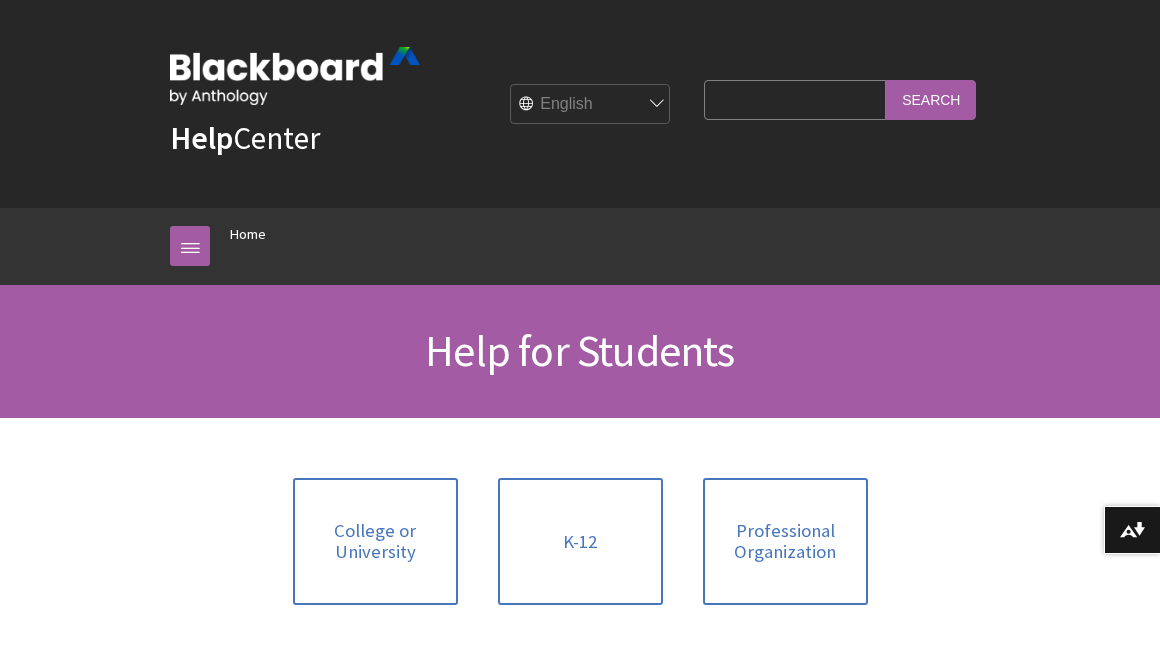 scroll, scrollTop: 0, scrollLeft: 0, axis: both 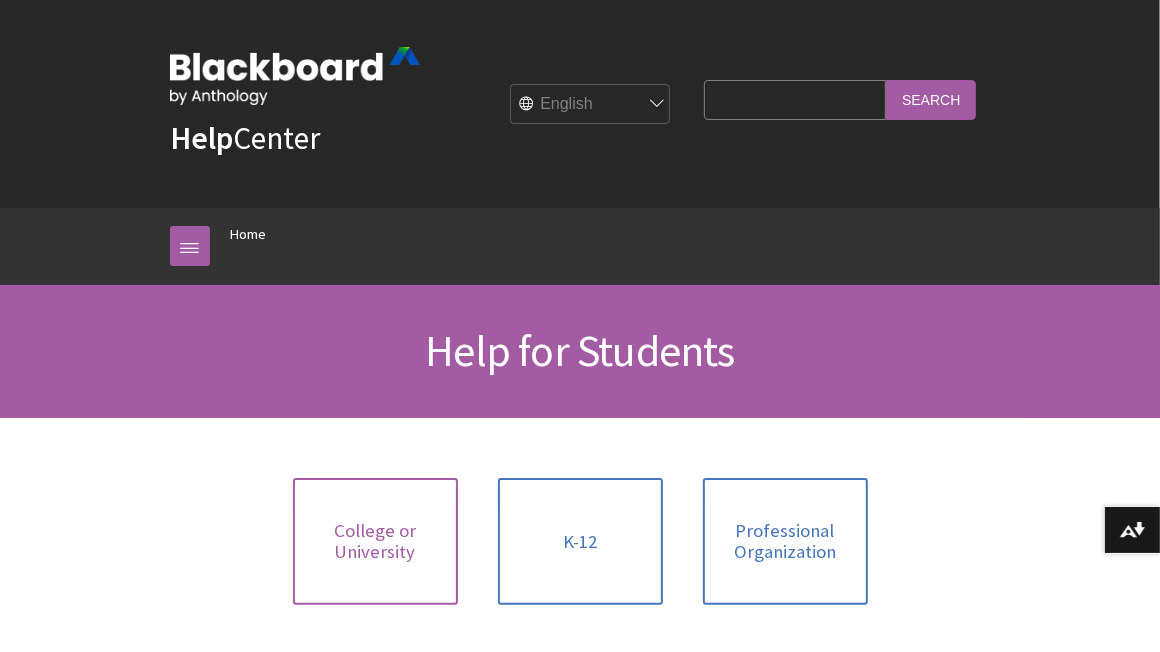 click on "College or University" at bounding box center (375, 541) 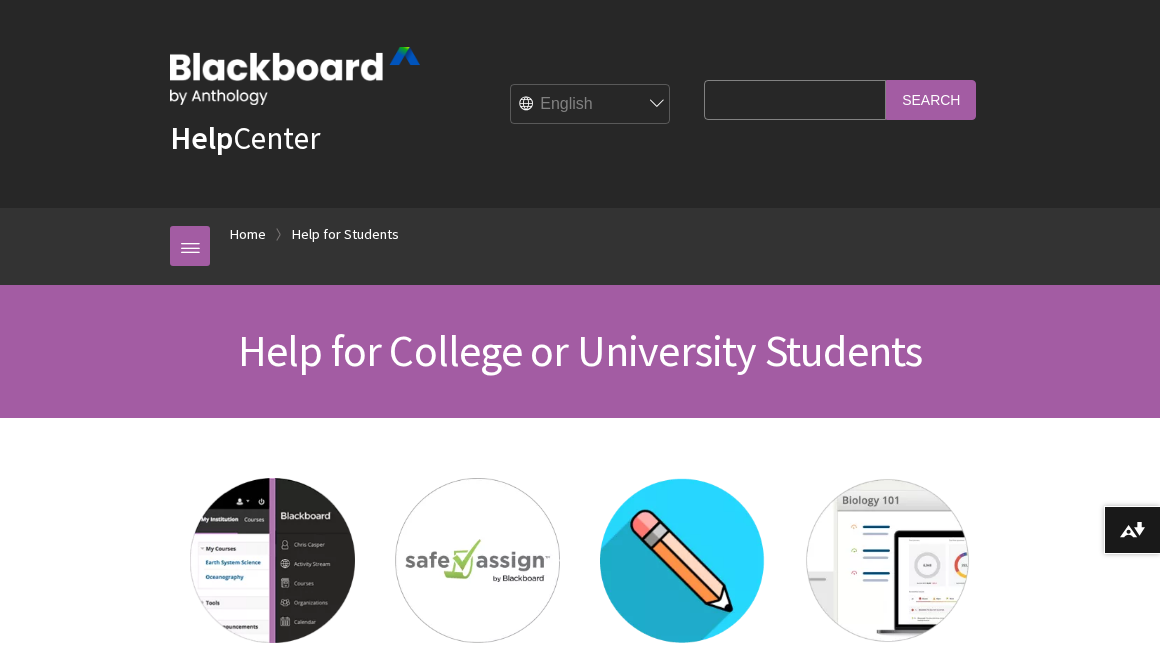 scroll, scrollTop: 0, scrollLeft: 0, axis: both 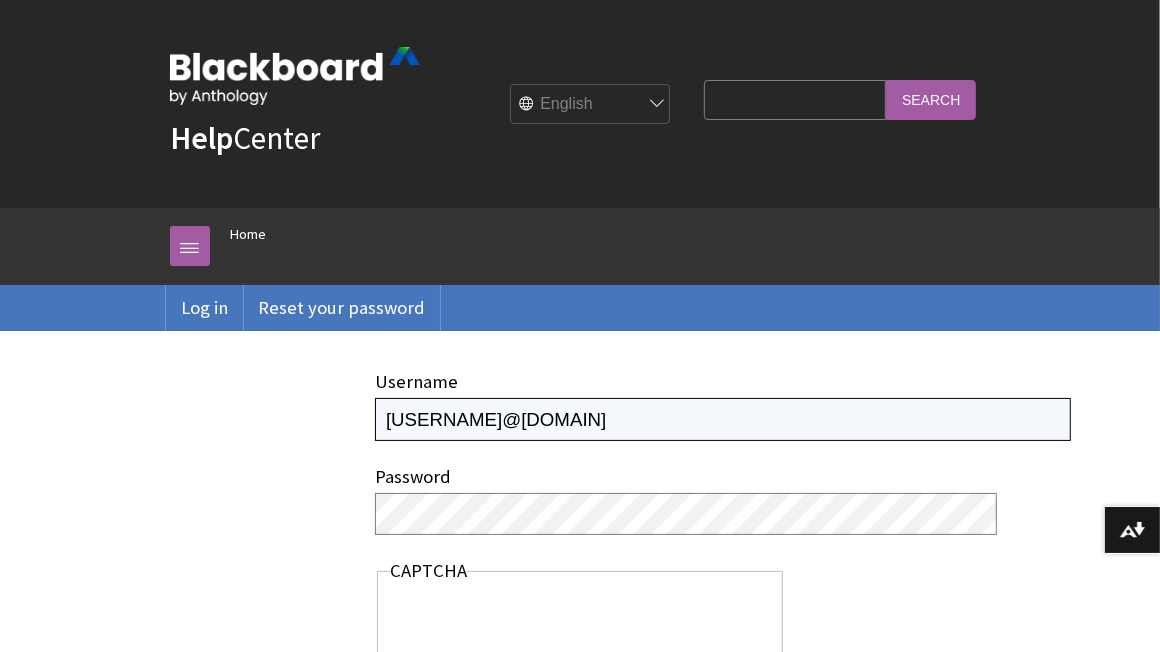click on "y.fernandez6@student.keiseruniversity.edu" at bounding box center [723, 419] 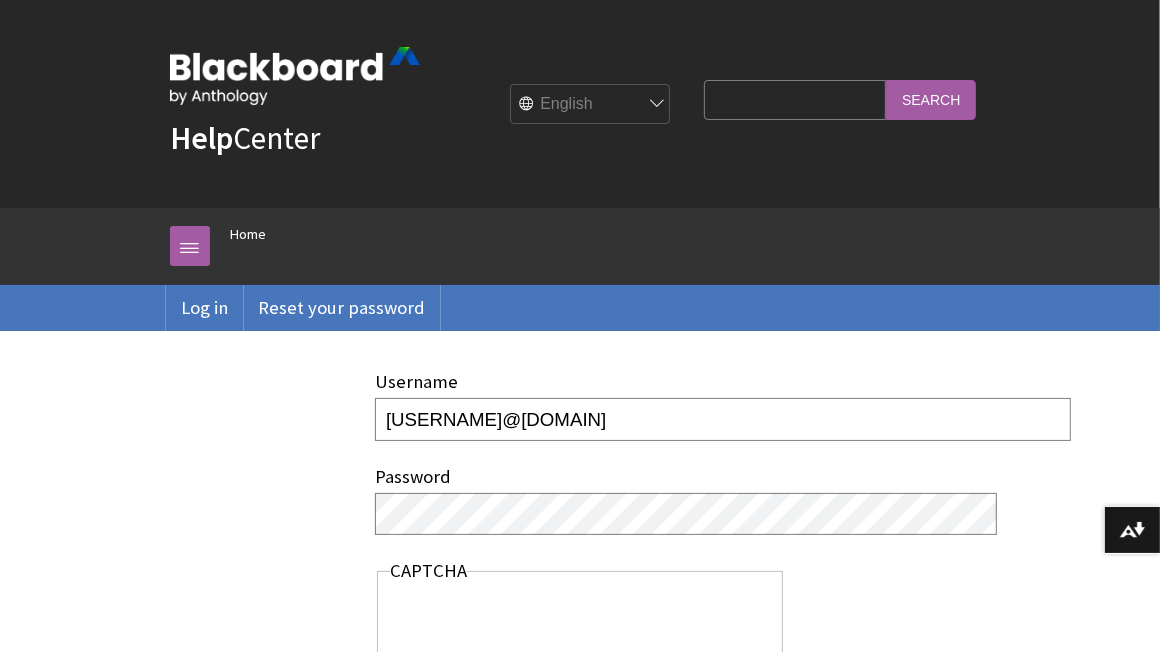 click on "Breadcrumb
Home
All Products
Playlists
Playlists
Ally
Ally for LMS
Ally for Websites
Ally Ally for LMS Ally for Websites
Blackboard App" at bounding box center (580, 246) 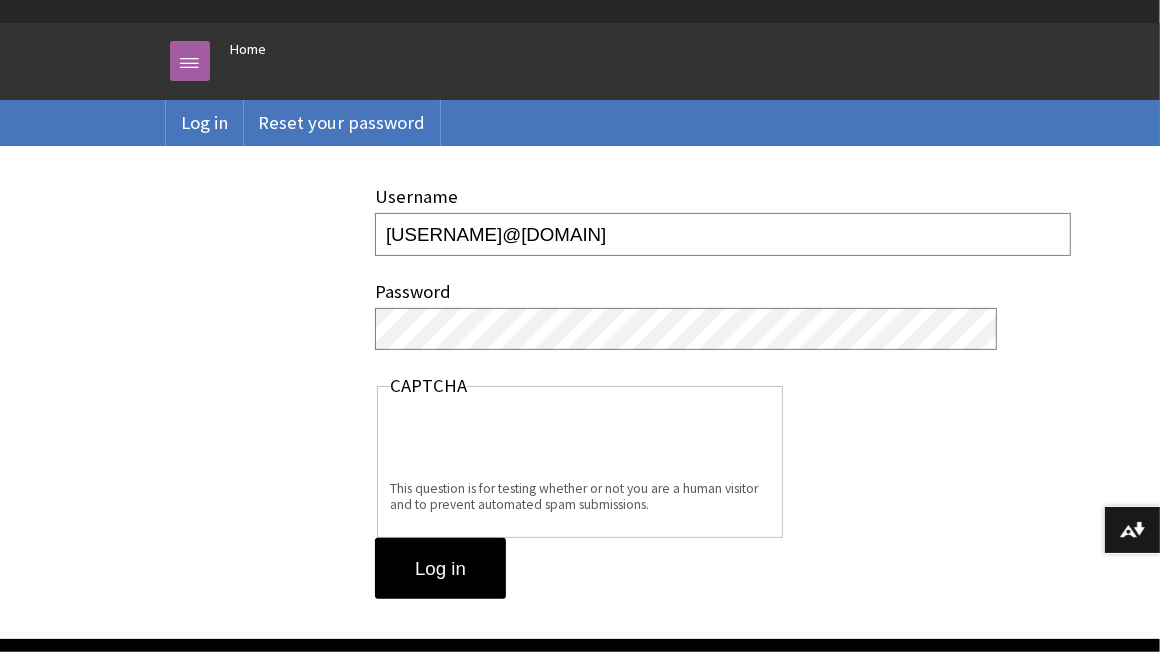 scroll, scrollTop: 188, scrollLeft: 0, axis: vertical 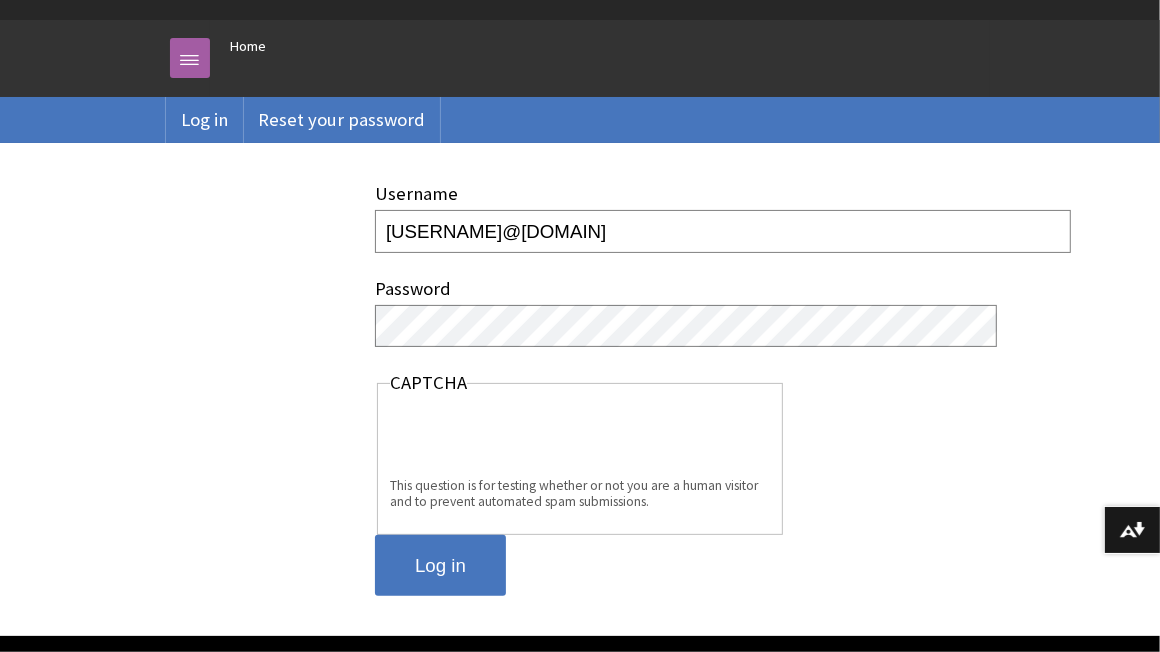 click on "Log in" at bounding box center [440, 566] 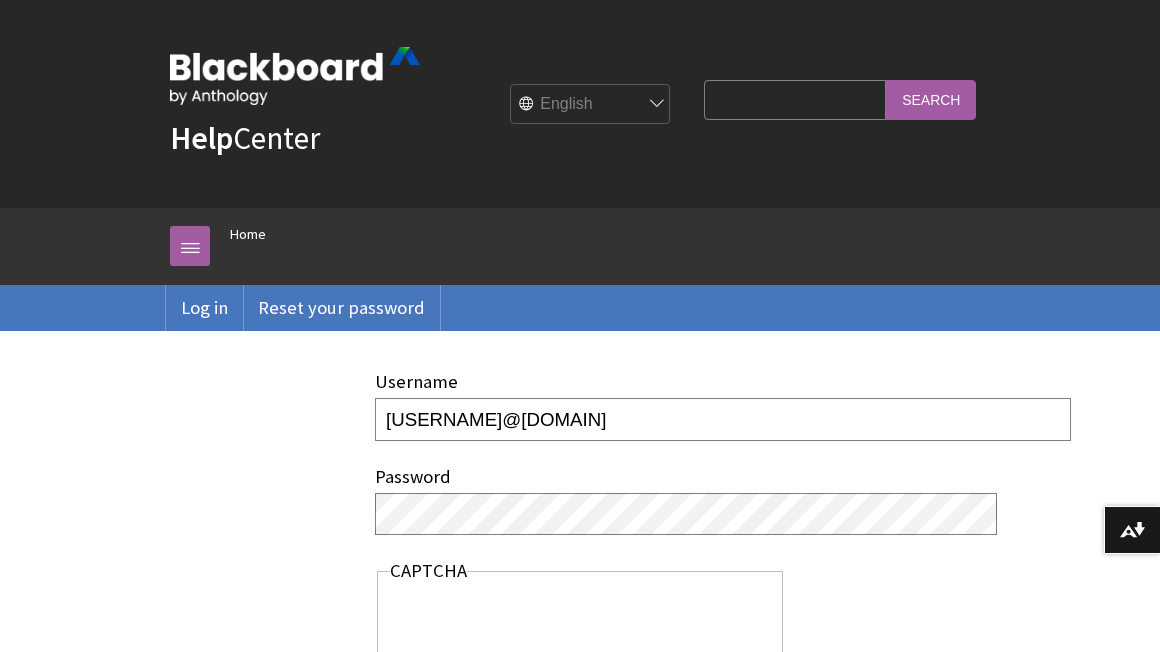 scroll, scrollTop: 0, scrollLeft: 0, axis: both 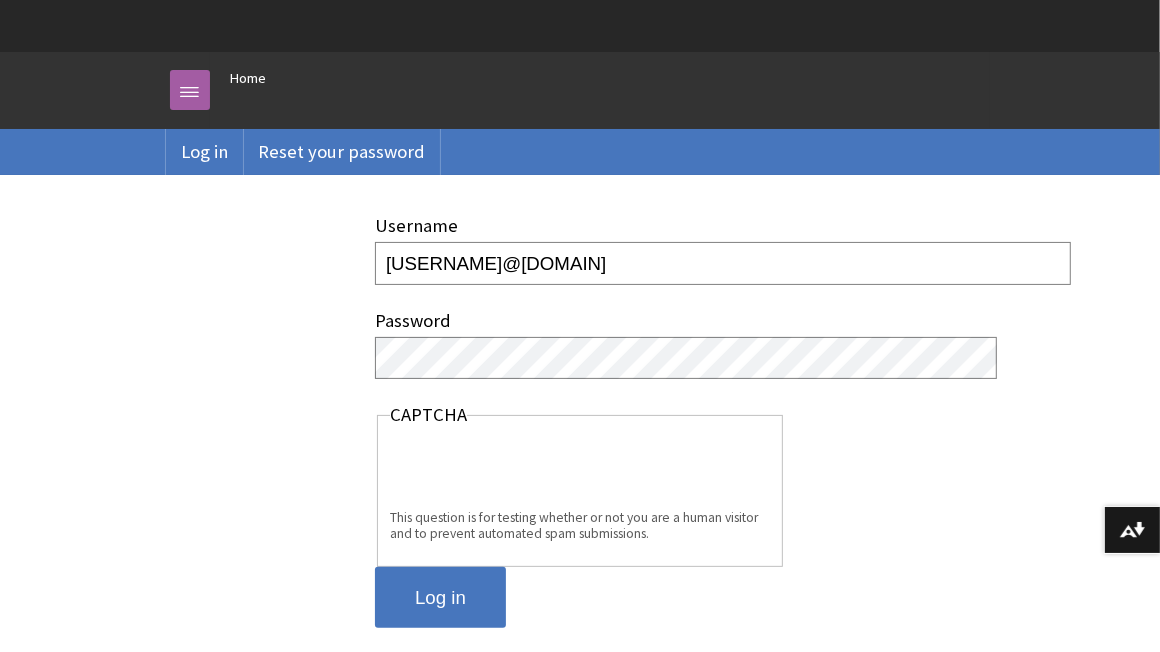 click on "Log in" at bounding box center [440, 598] 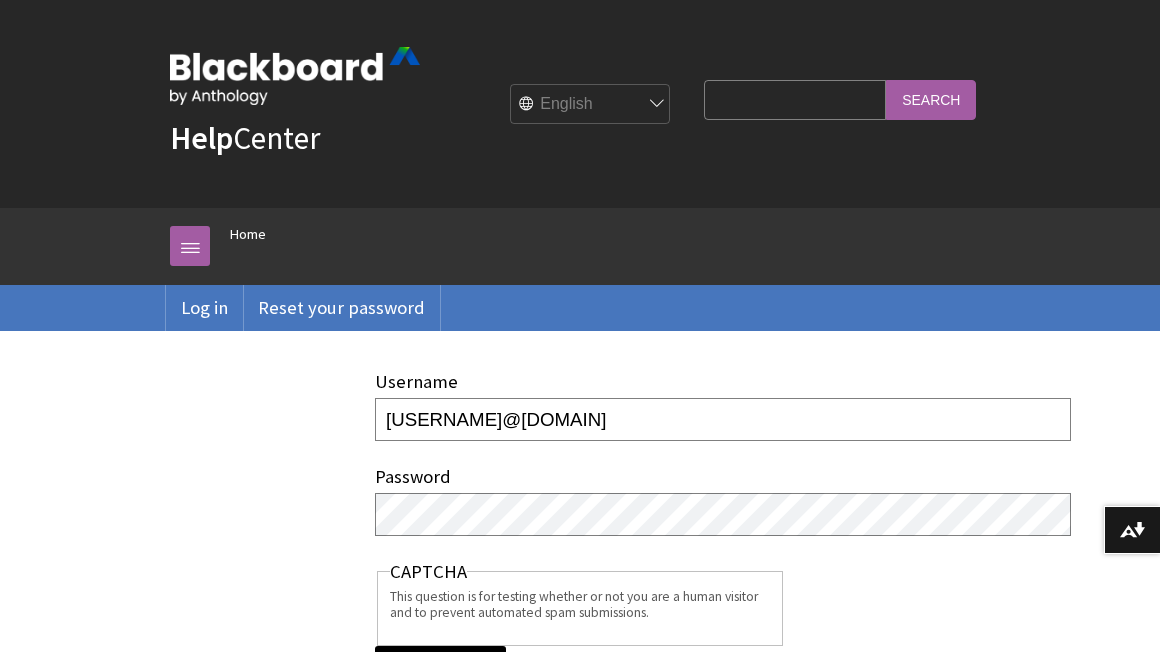 scroll, scrollTop: 0, scrollLeft: 0, axis: both 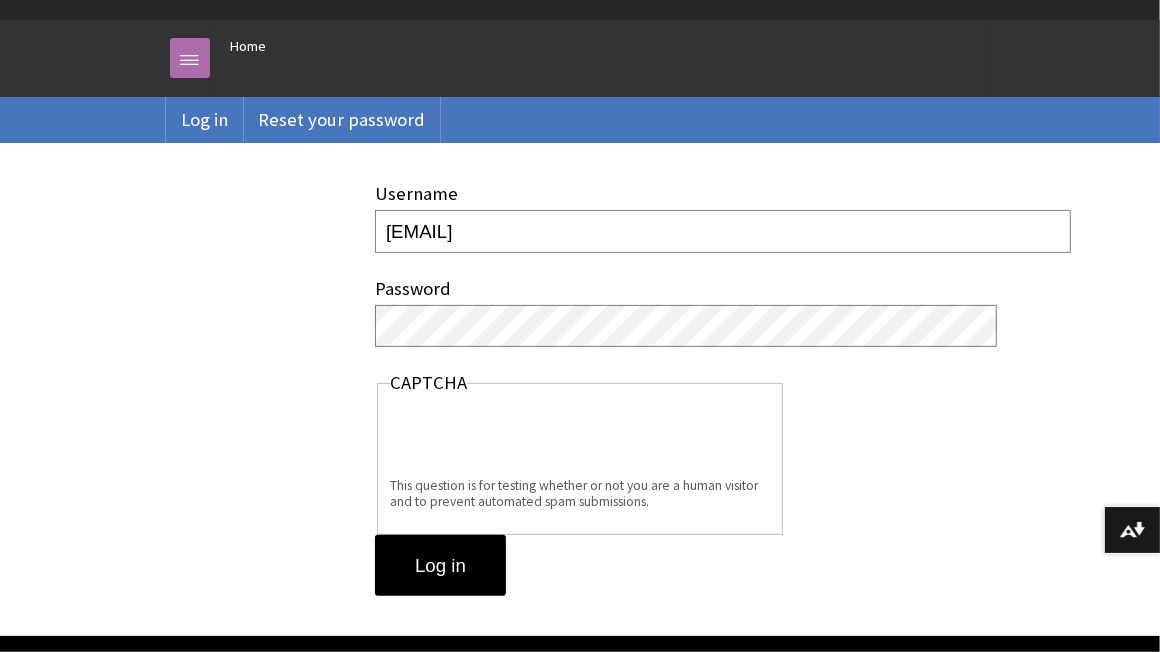 click at bounding box center [190, 58] 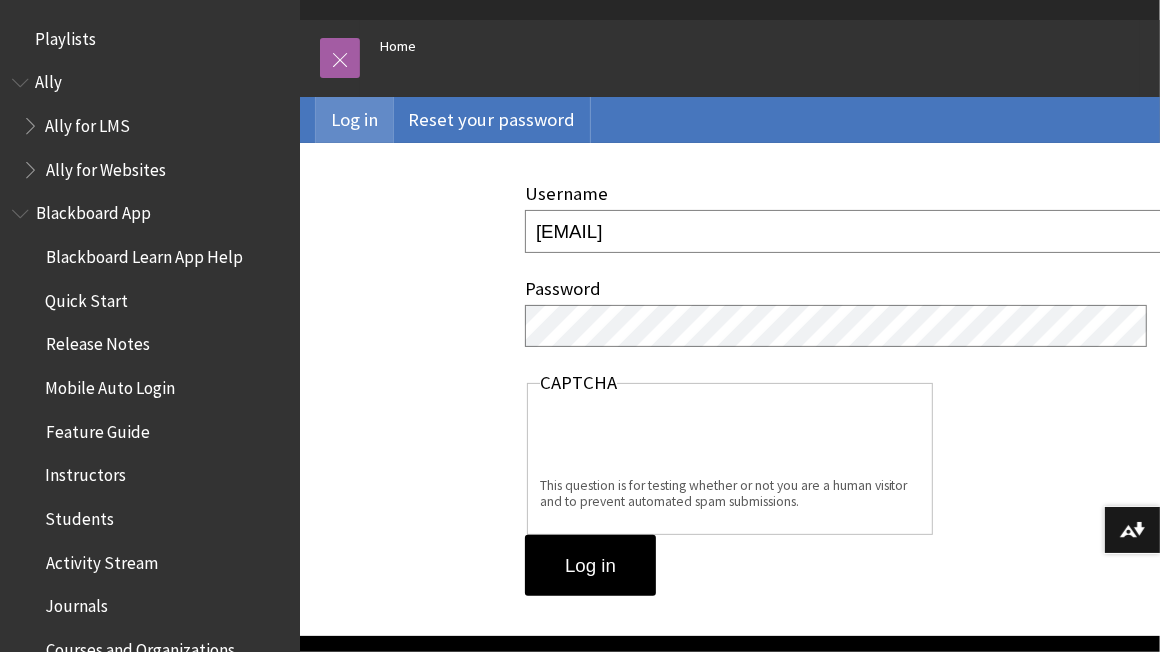 click on "Log in" at bounding box center (354, 120) 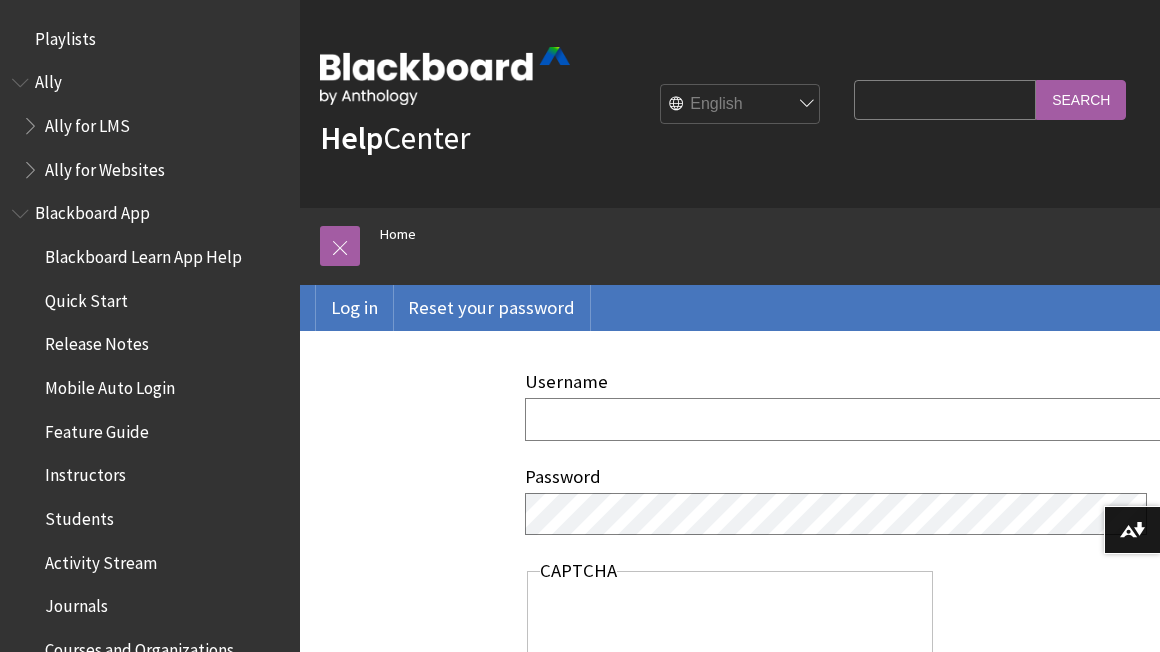 scroll, scrollTop: 0, scrollLeft: 0, axis: both 